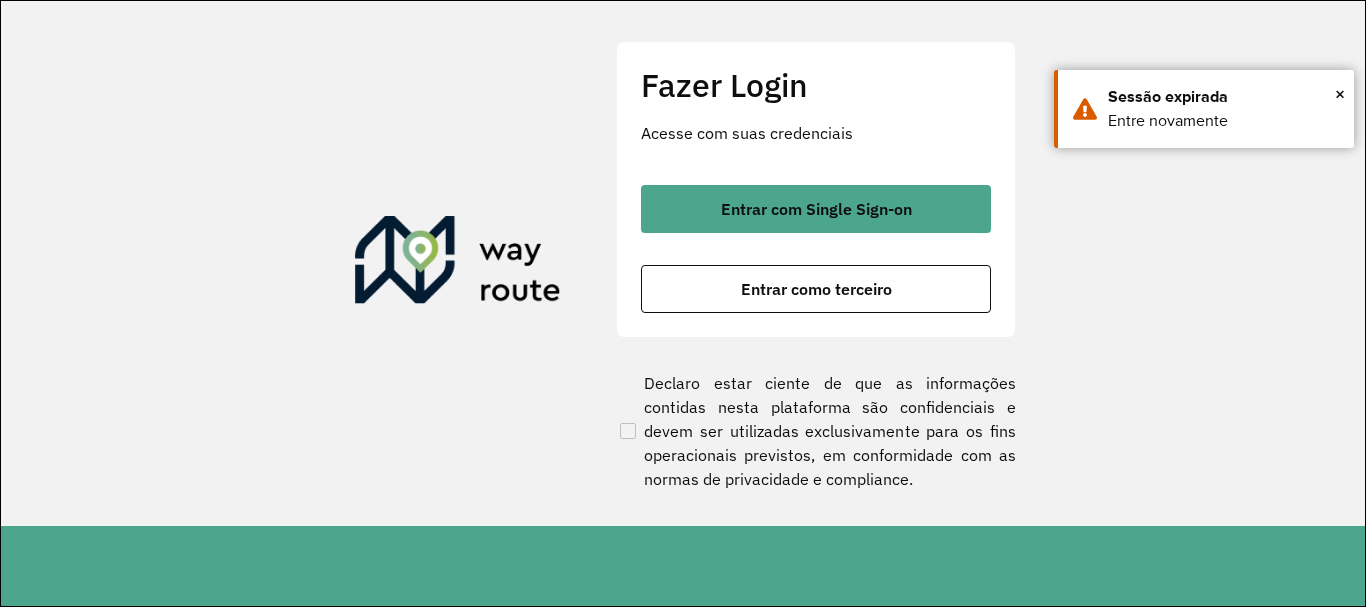 scroll, scrollTop: 0, scrollLeft: 0, axis: both 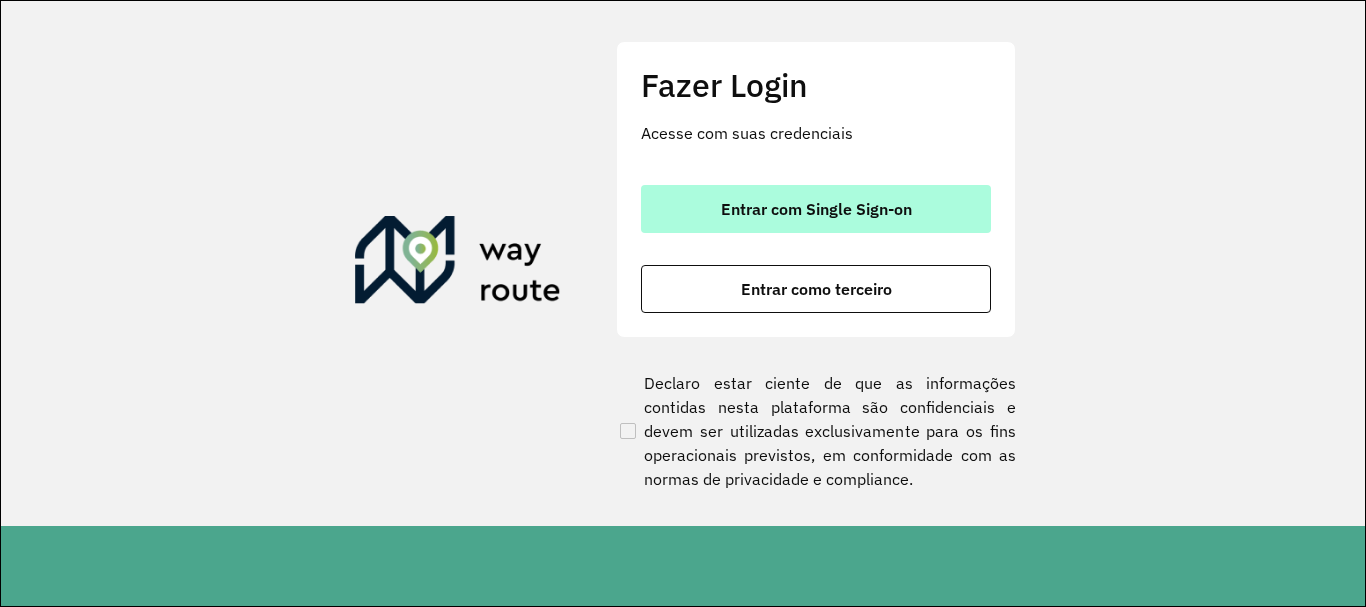 click on "Entrar com Single Sign-on" at bounding box center (816, 209) 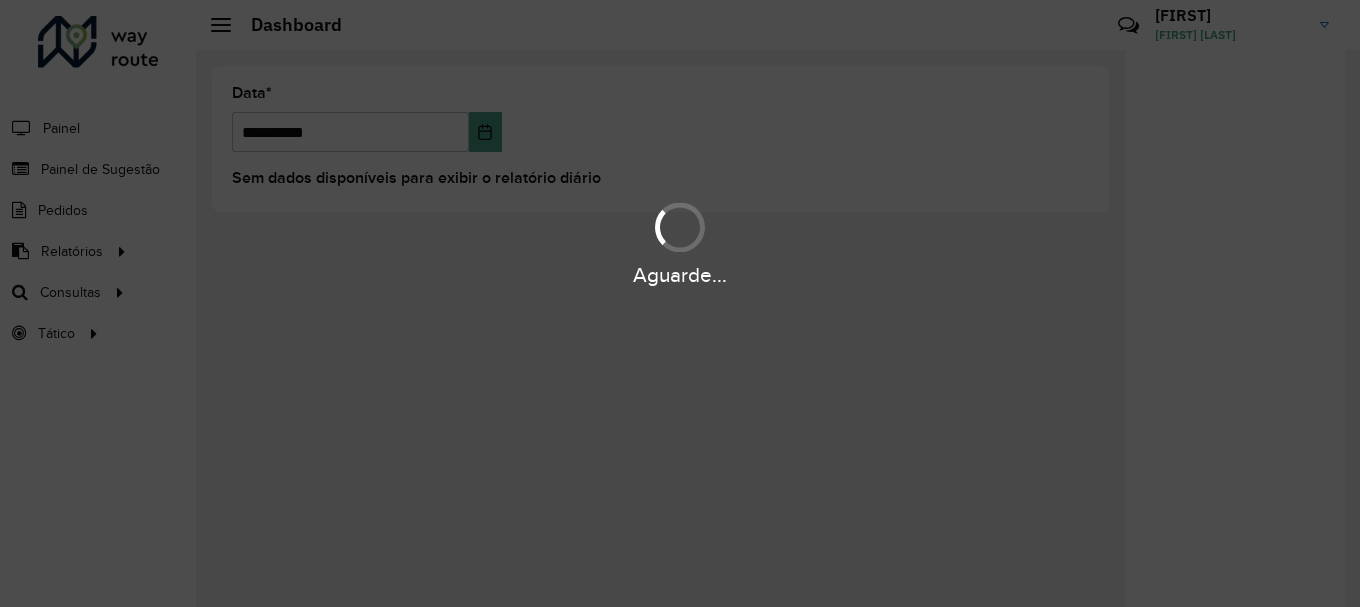 scroll, scrollTop: 0, scrollLeft: 0, axis: both 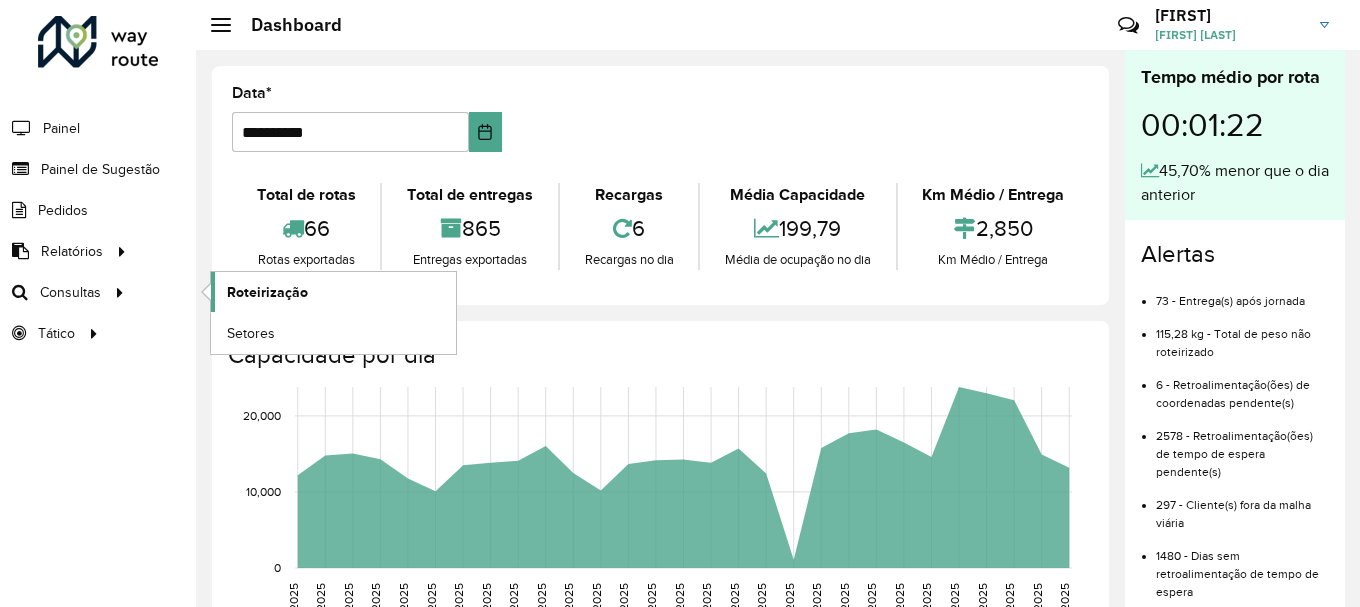 click on "Roteirização" 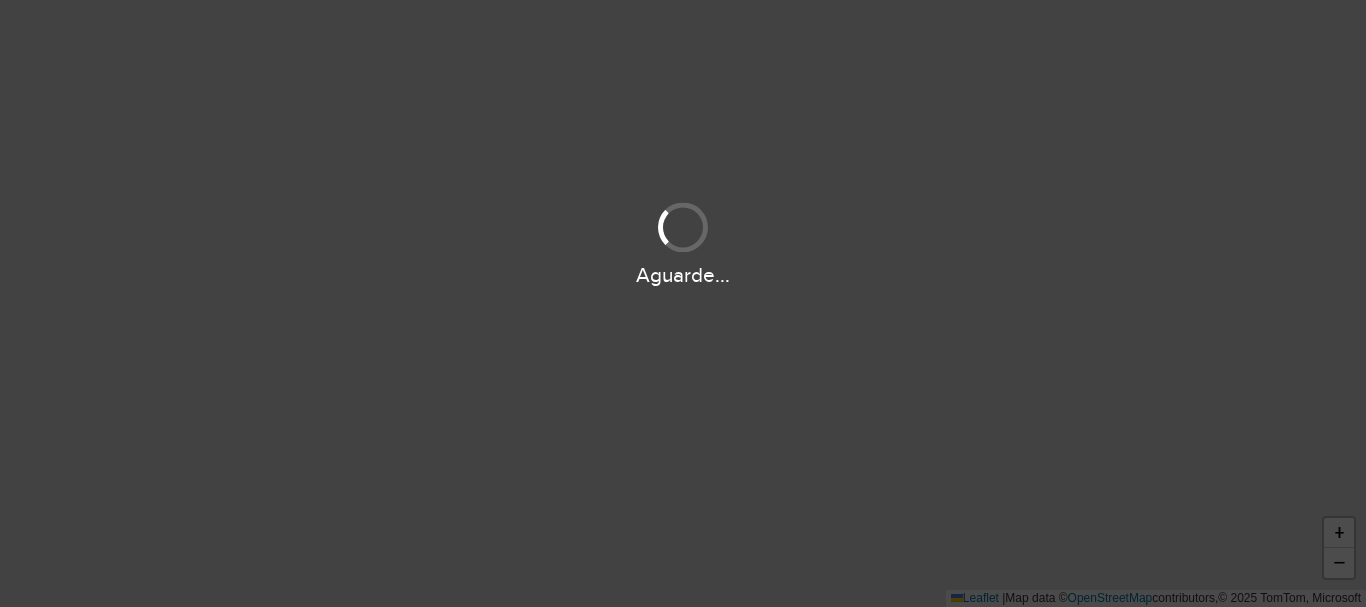 scroll, scrollTop: 0, scrollLeft: 0, axis: both 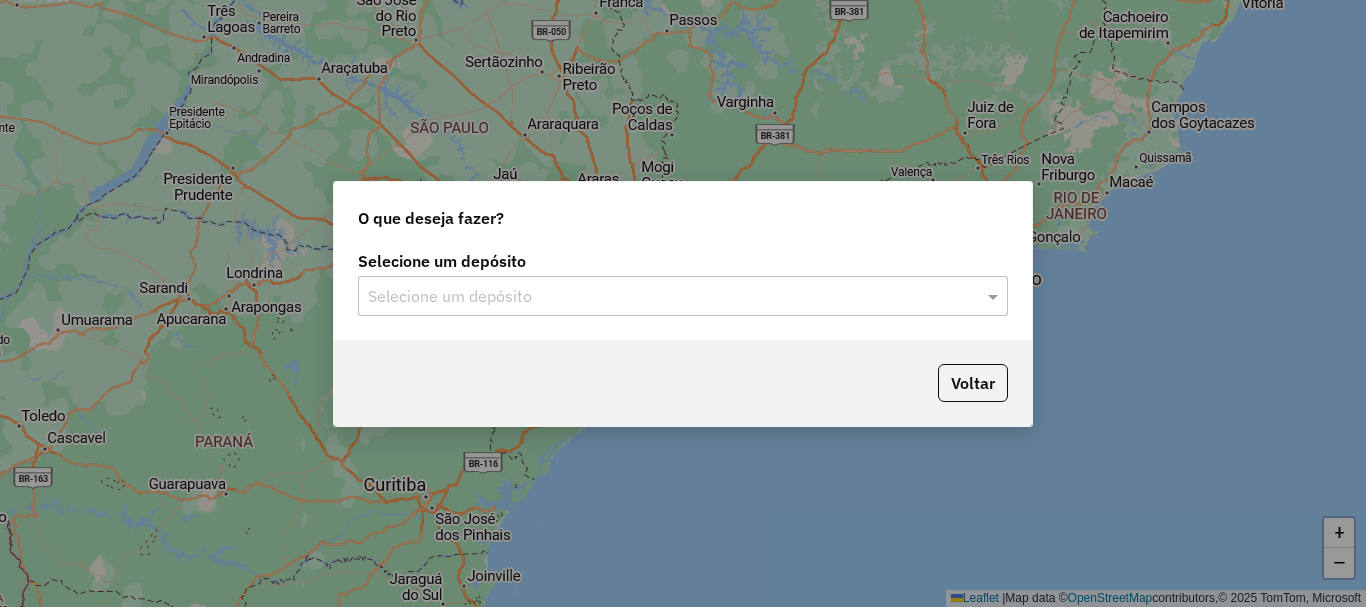 click 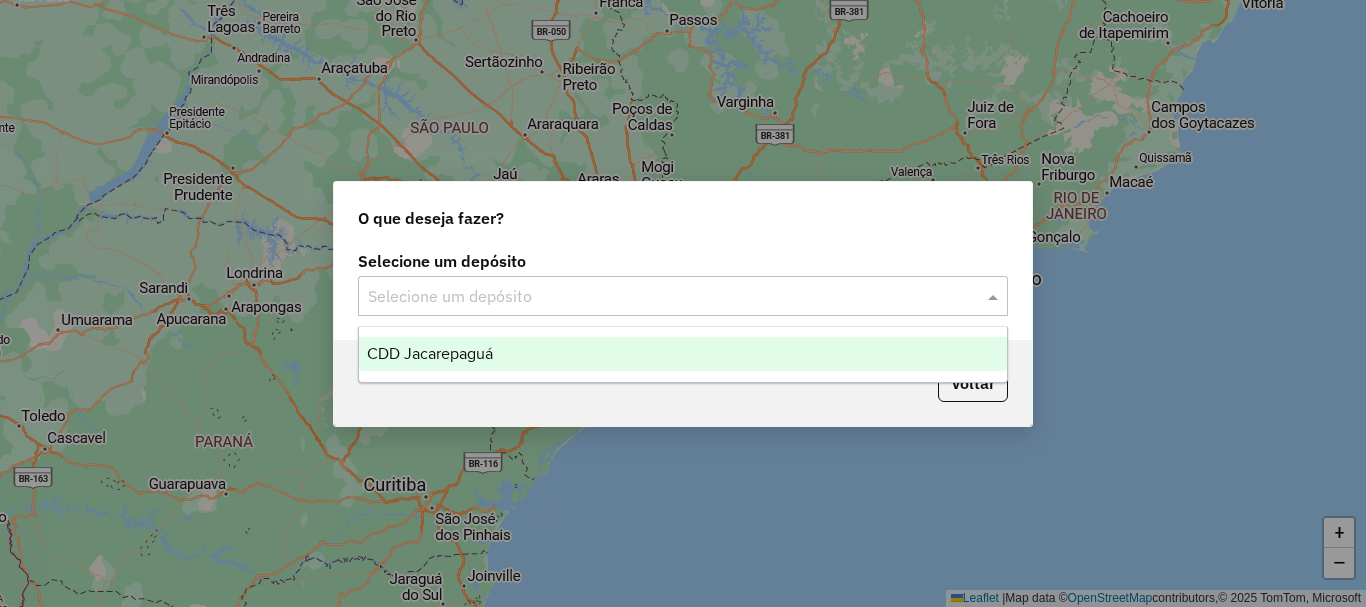 click on "CDD Jacarepaguá" at bounding box center (683, 354) 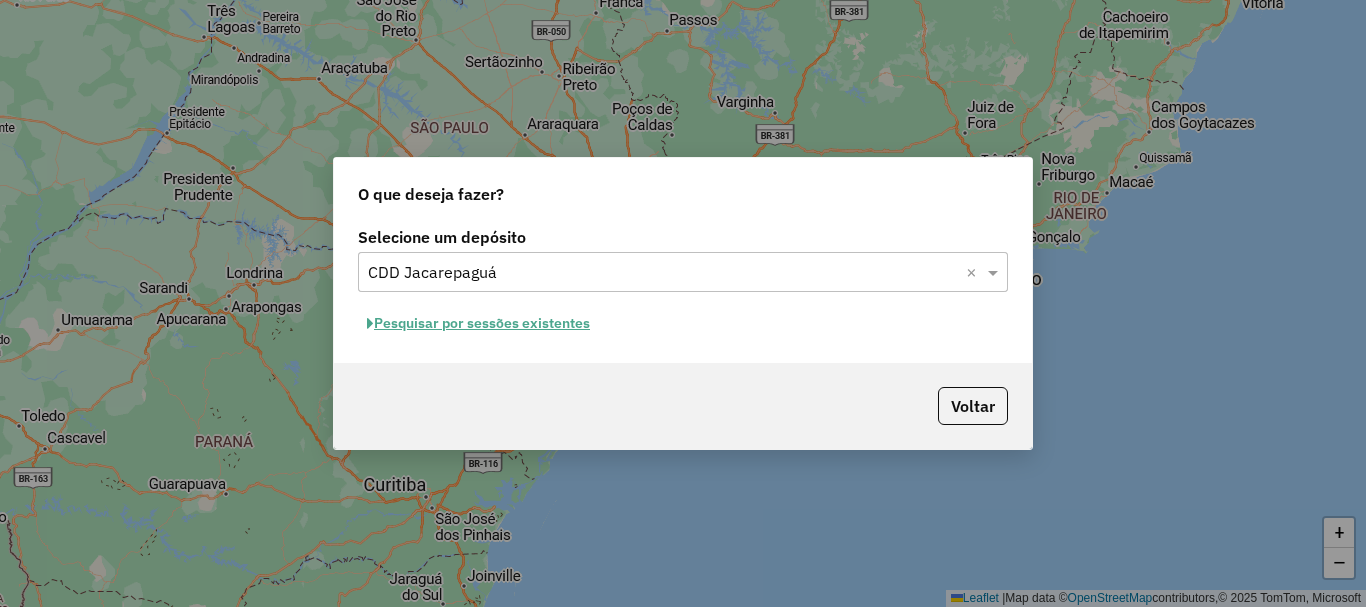 click on "Pesquisar por sessões existentes" 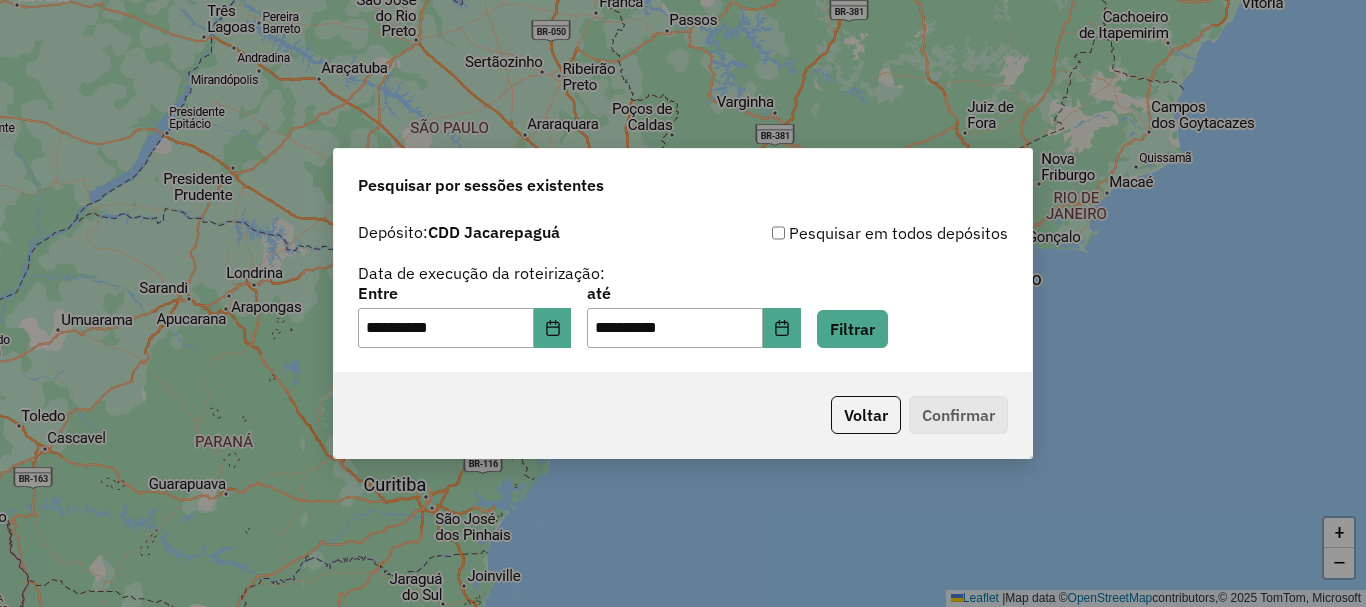 click on "**********" 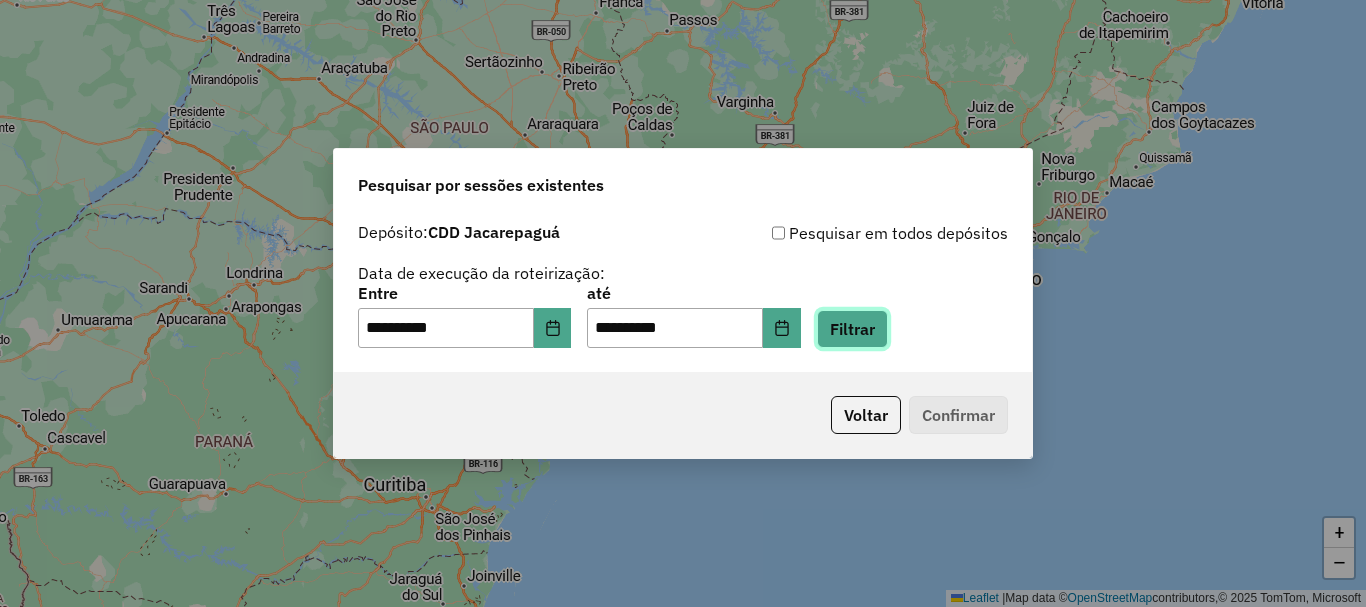 click on "Filtrar" 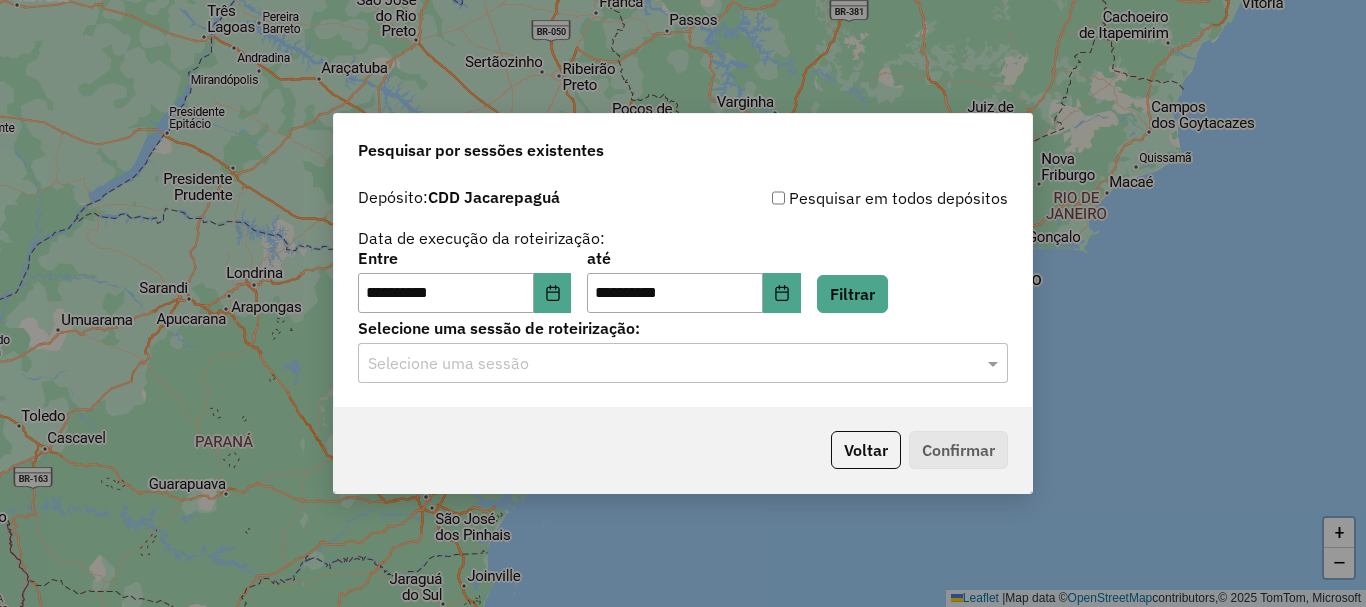 click 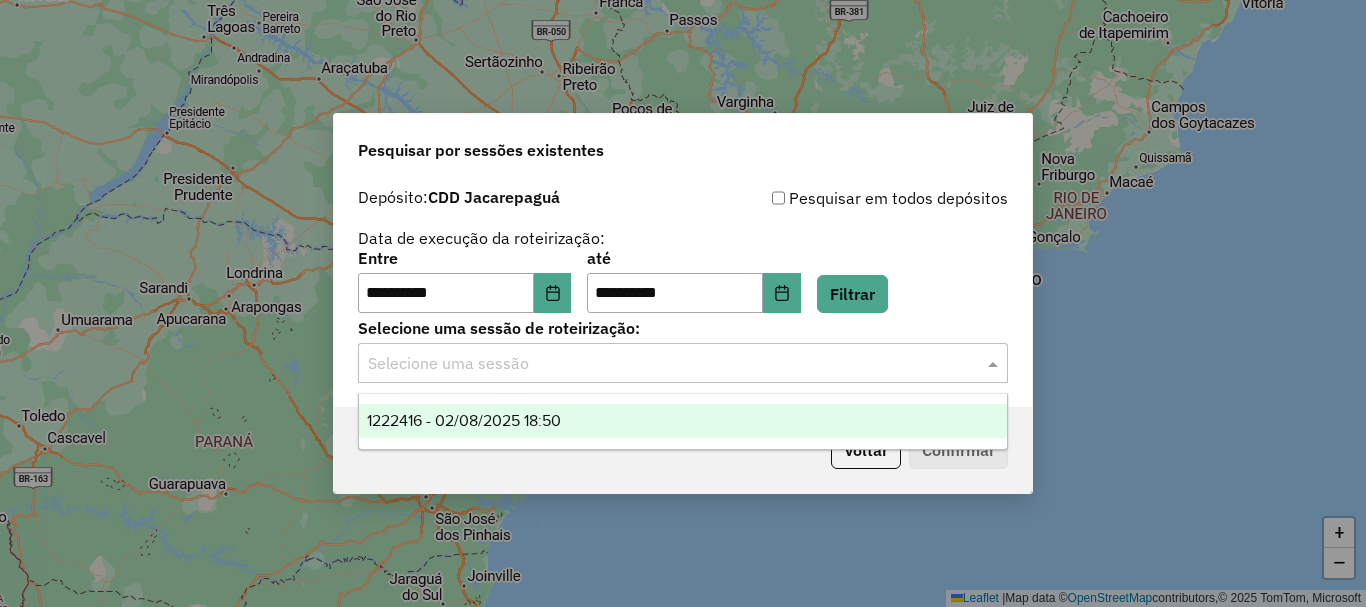 click on "1222416 - 02/08/2025 18:50" at bounding box center (683, 421) 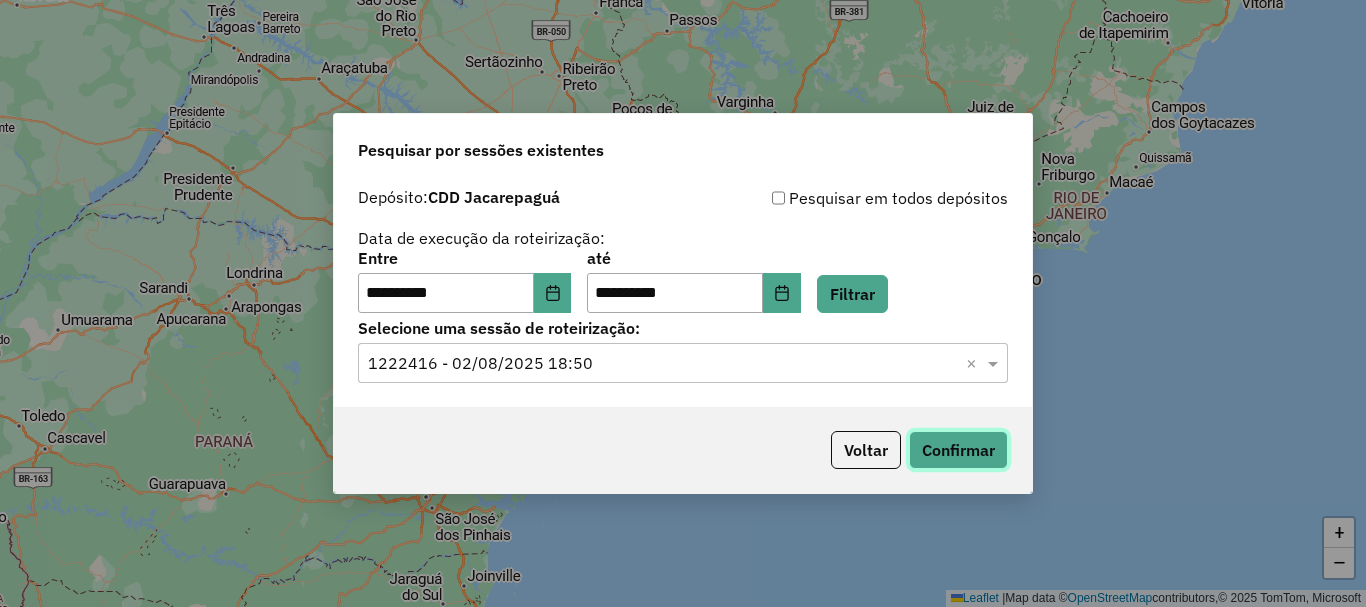 click on "Confirmar" 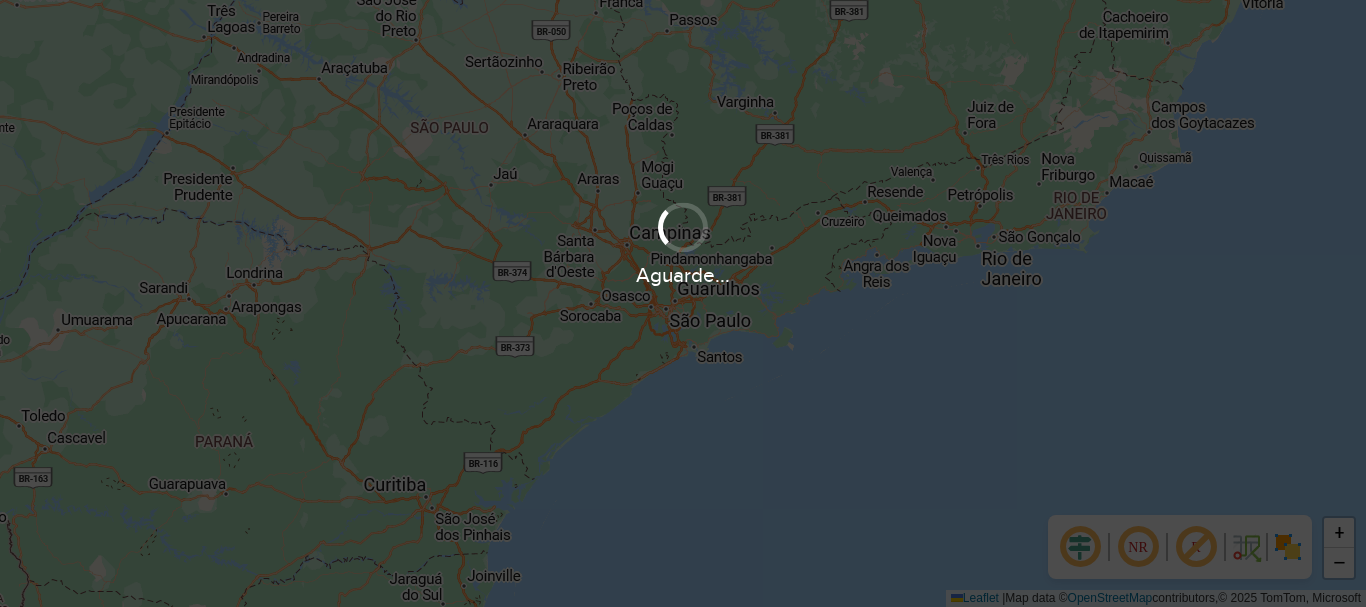 scroll, scrollTop: 0, scrollLeft: 0, axis: both 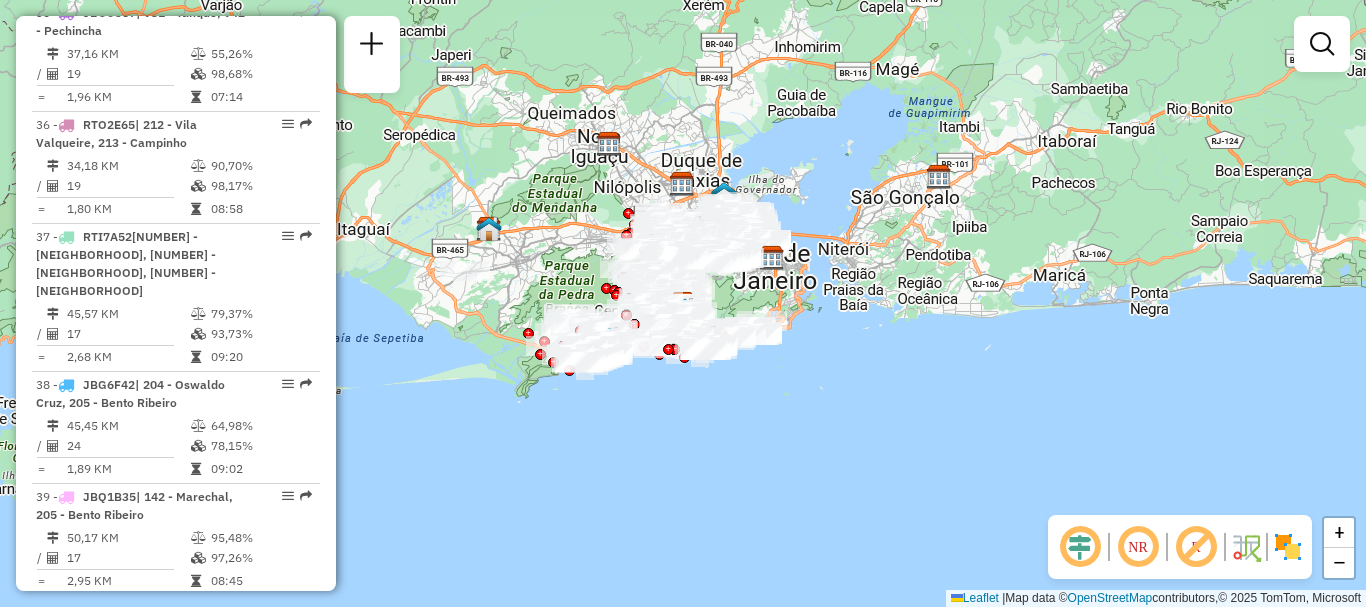click at bounding box center [200, 670] 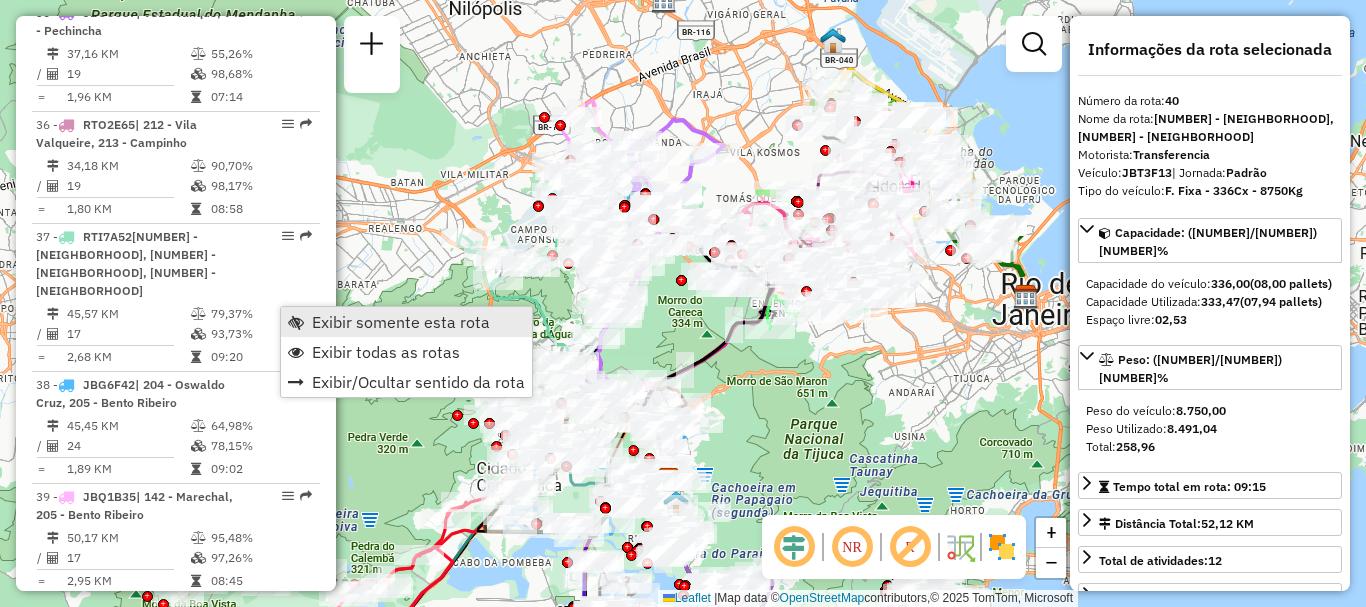 click on "Exibir somente esta rota" at bounding box center [406, 322] 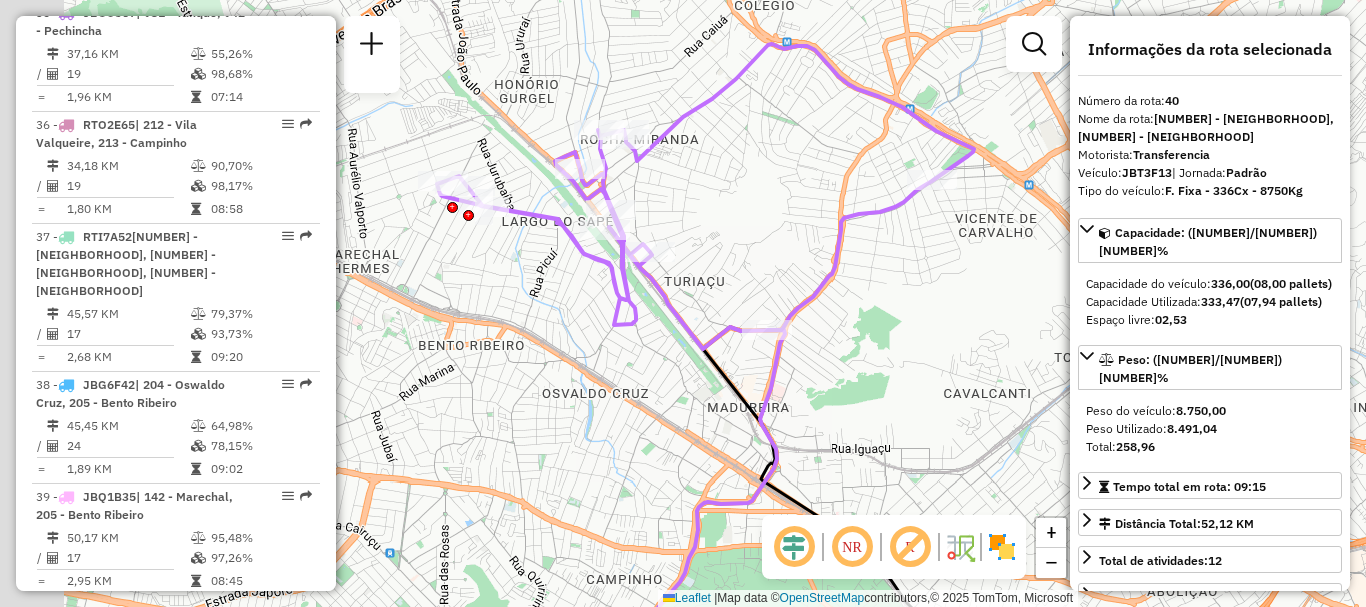 drag, startPoint x: 636, startPoint y: 159, endPoint x: 719, endPoint y: 201, distance: 93.0215 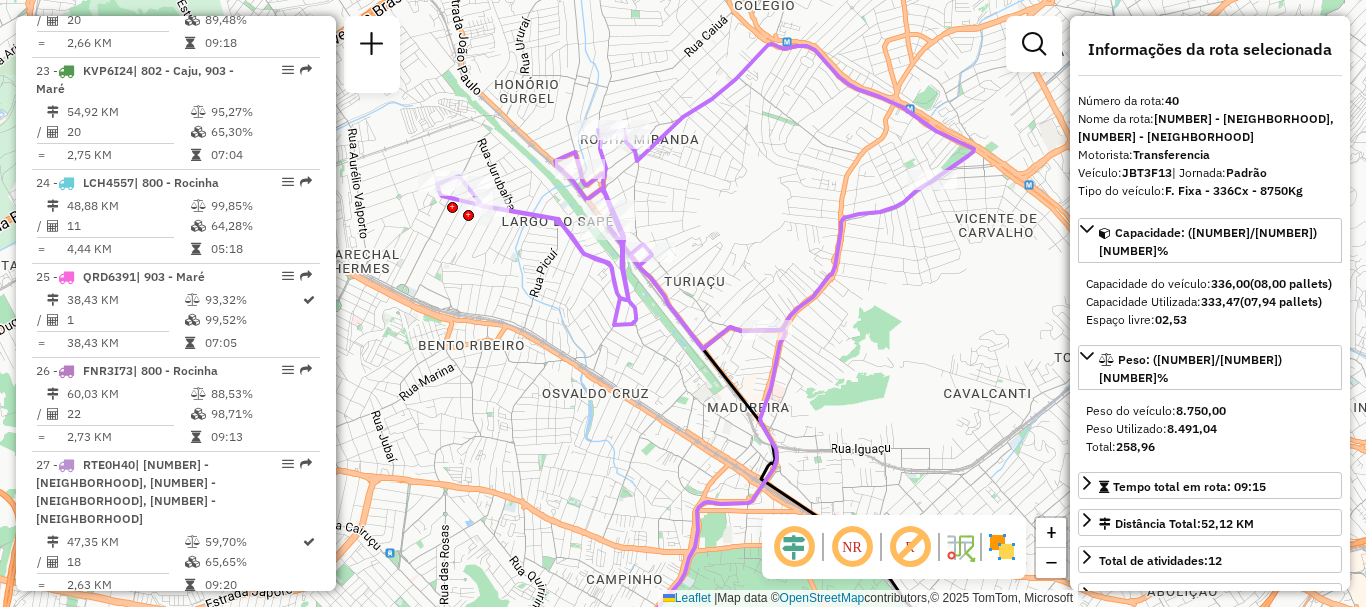 scroll, scrollTop: 5325, scrollLeft: 0, axis: vertical 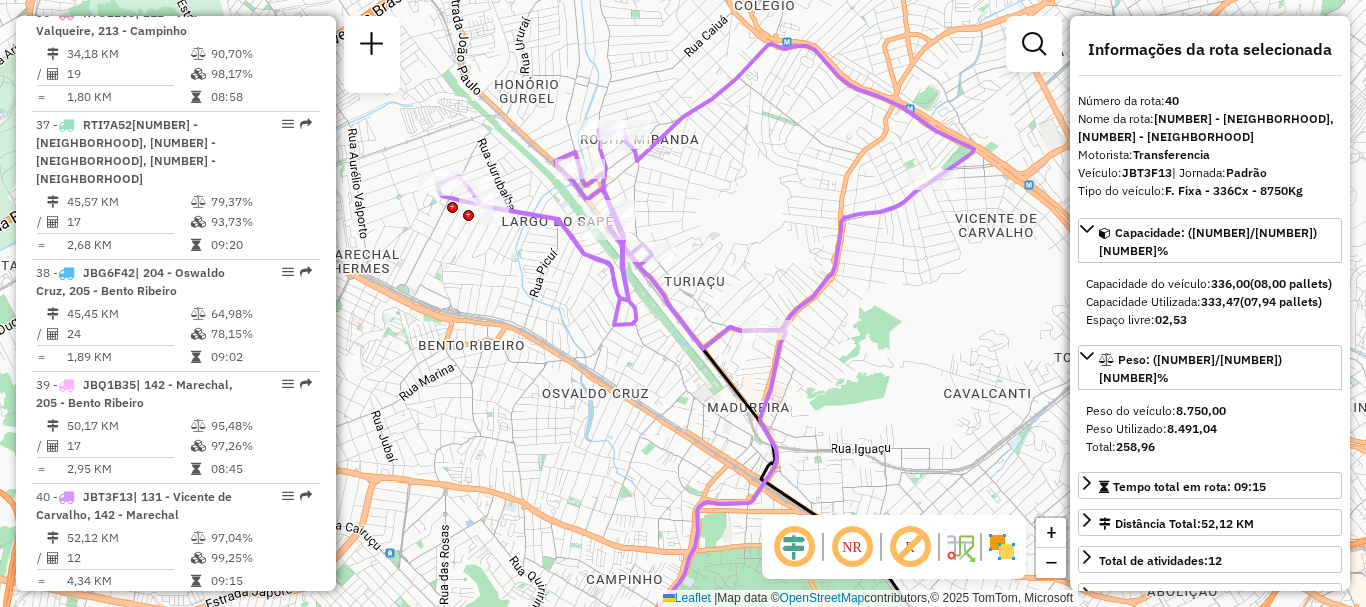 click on "| [NUMBER] - [NEIGHBORHOOD], [NUMBER] - [NEIGHBORHOOD], [NUMBER] - [NEIGHBORHOOD]" at bounding box center (126, 635) 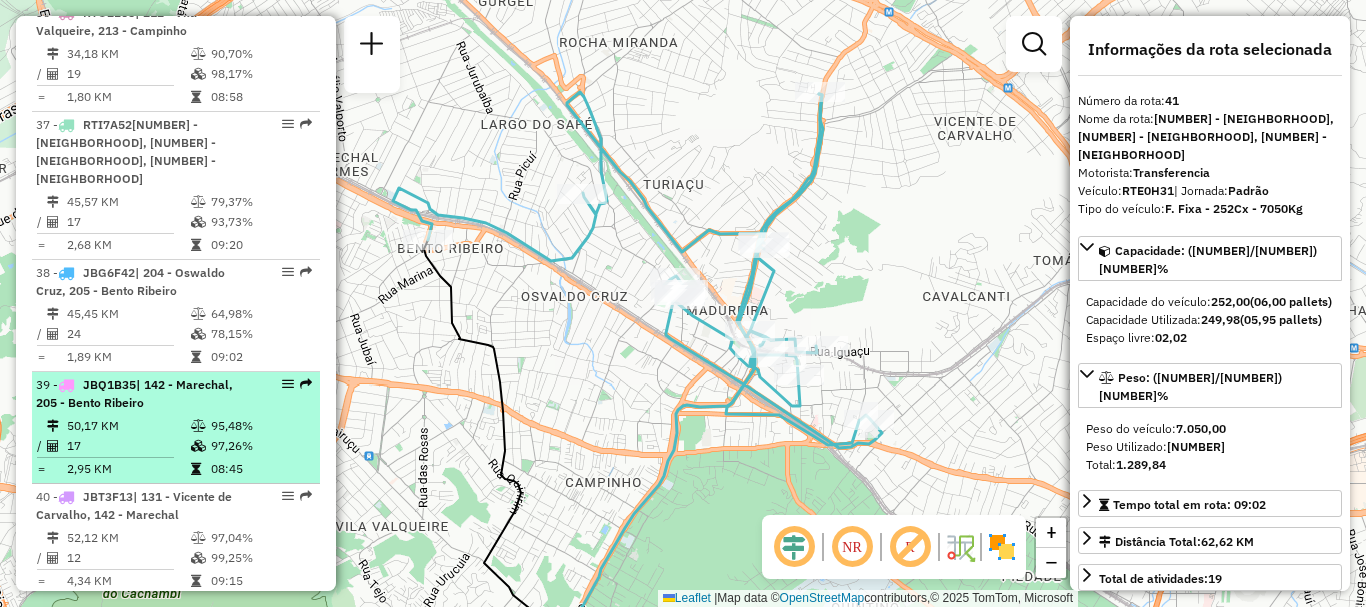 click on "39 -       [PLATE]   | 142 - [NEIGHBORHOOD], [NUMBER] - [NEIGHBORHOOD]" at bounding box center (142, 394) 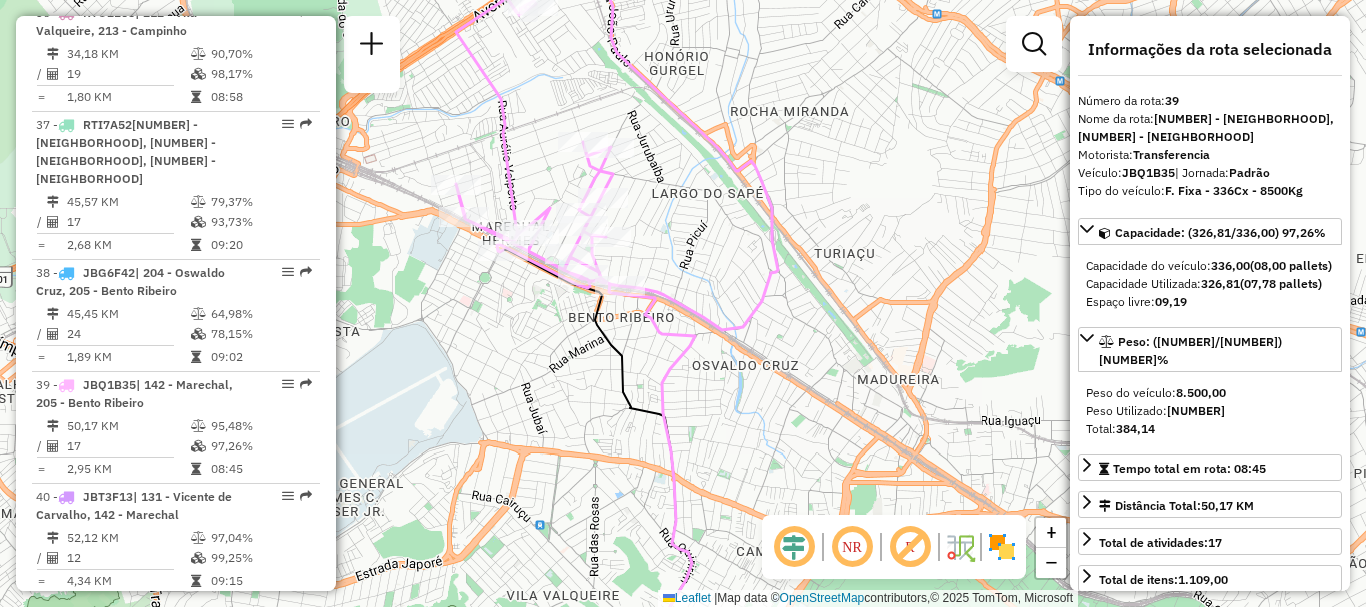 scroll, scrollTop: 4989, scrollLeft: 0, axis: vertical 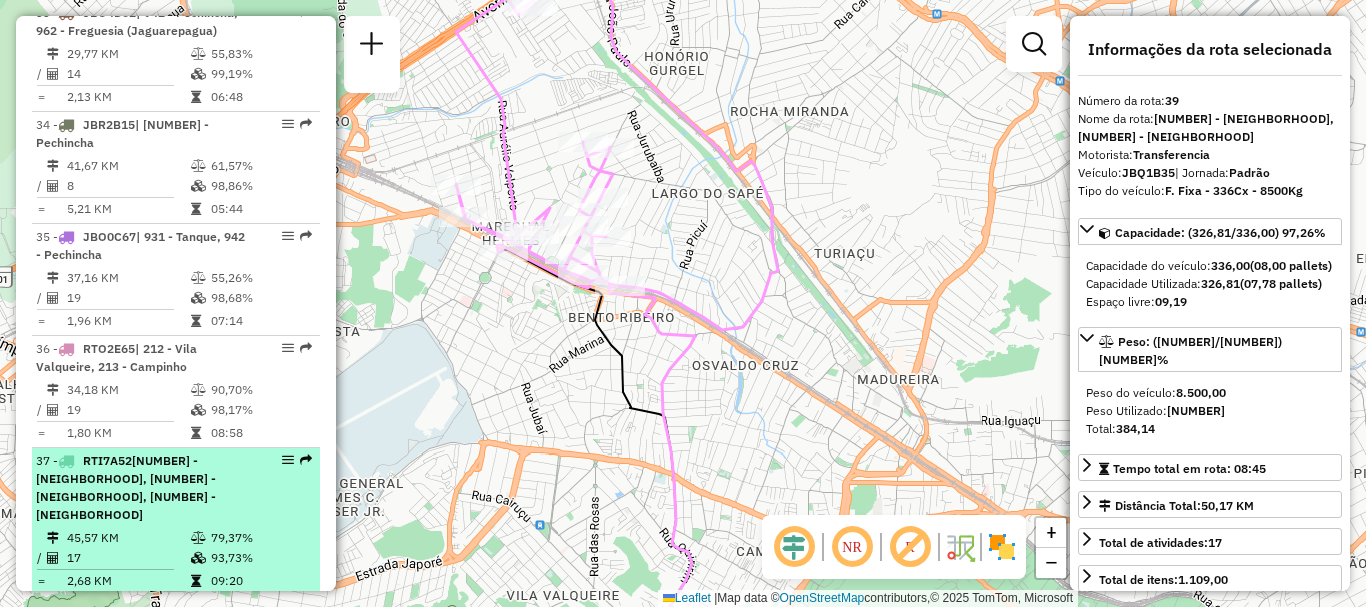 click on "2,68 KM" at bounding box center (128, 581) 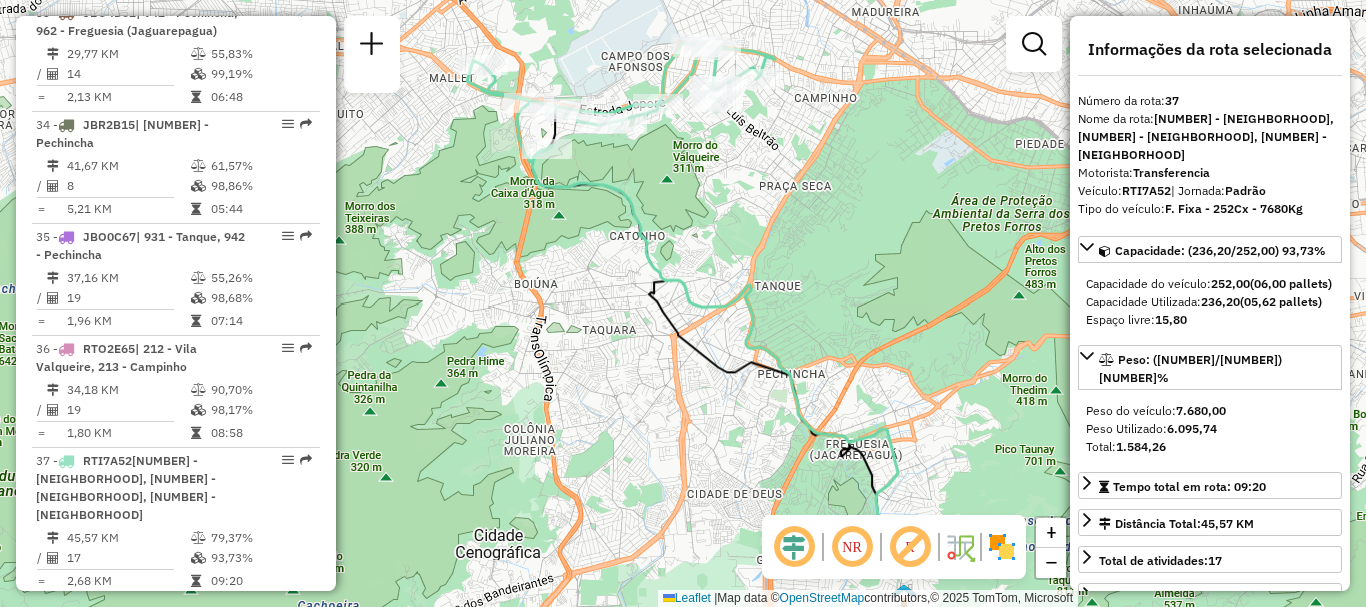 click on "JBG6F42" at bounding box center [109, 608] 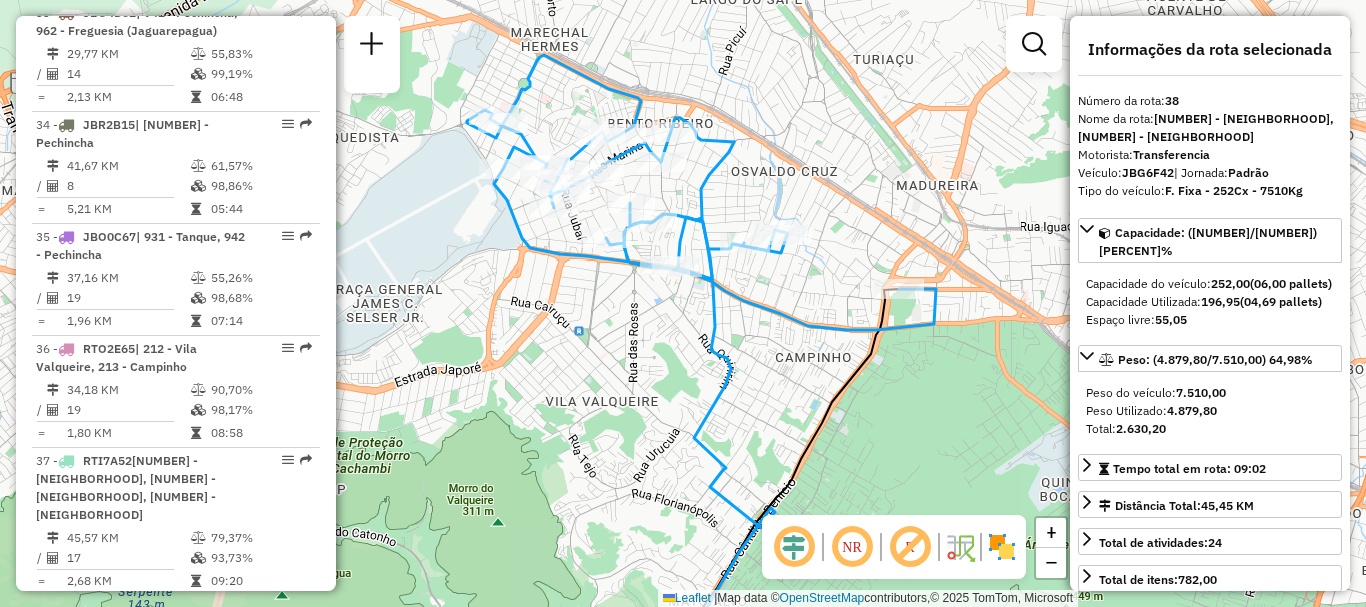 scroll, scrollTop: 5325, scrollLeft: 0, axis: vertical 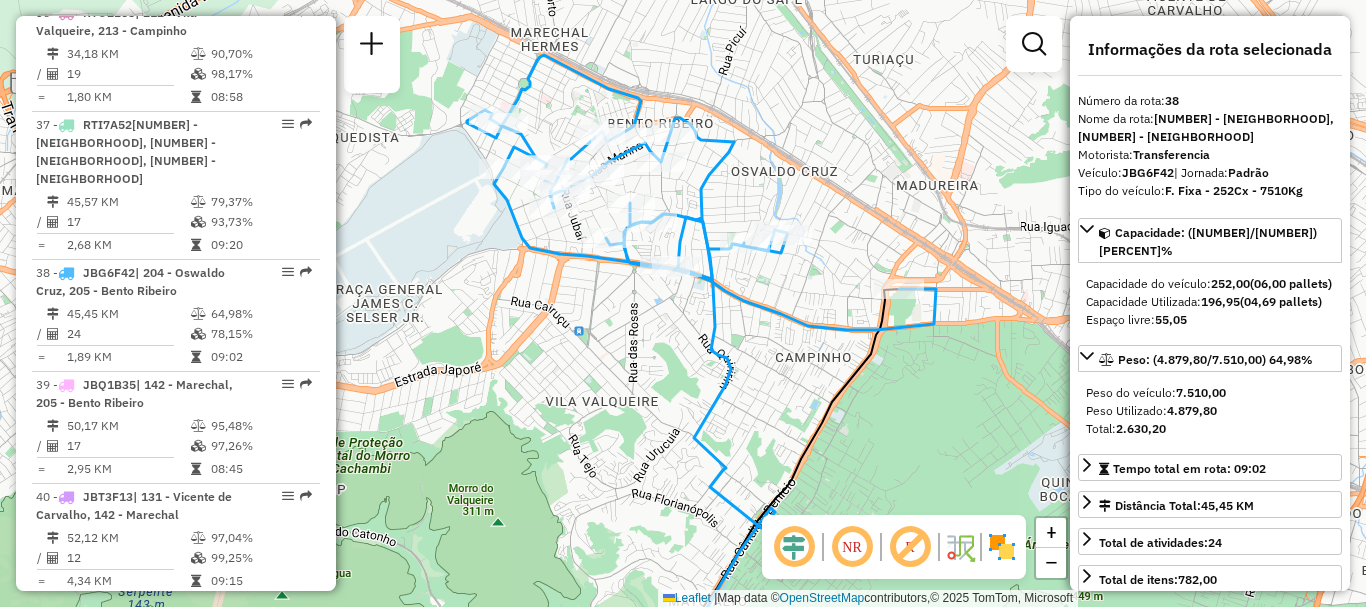 click on "| [NUMBER] - [NEIGHBORHOOD], [NUMBER] - [NEIGHBORHOOD], [NUMBER] - [NEIGHBORHOOD]  [NUMBER] KM   [PERCENT]  /  [NUMBER]   [PERCENT]     =  [NUMBER] KM   [TIME]" at bounding box center (176, 930) 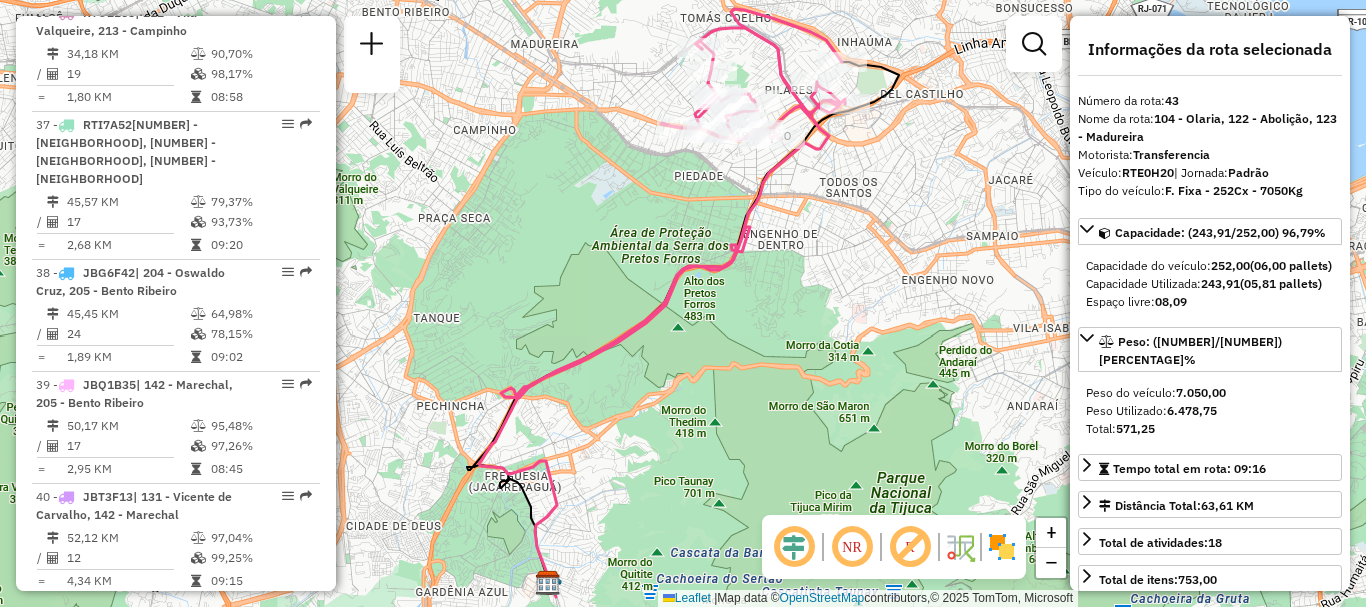 click on "77,79%" at bounding box center [260, 816] 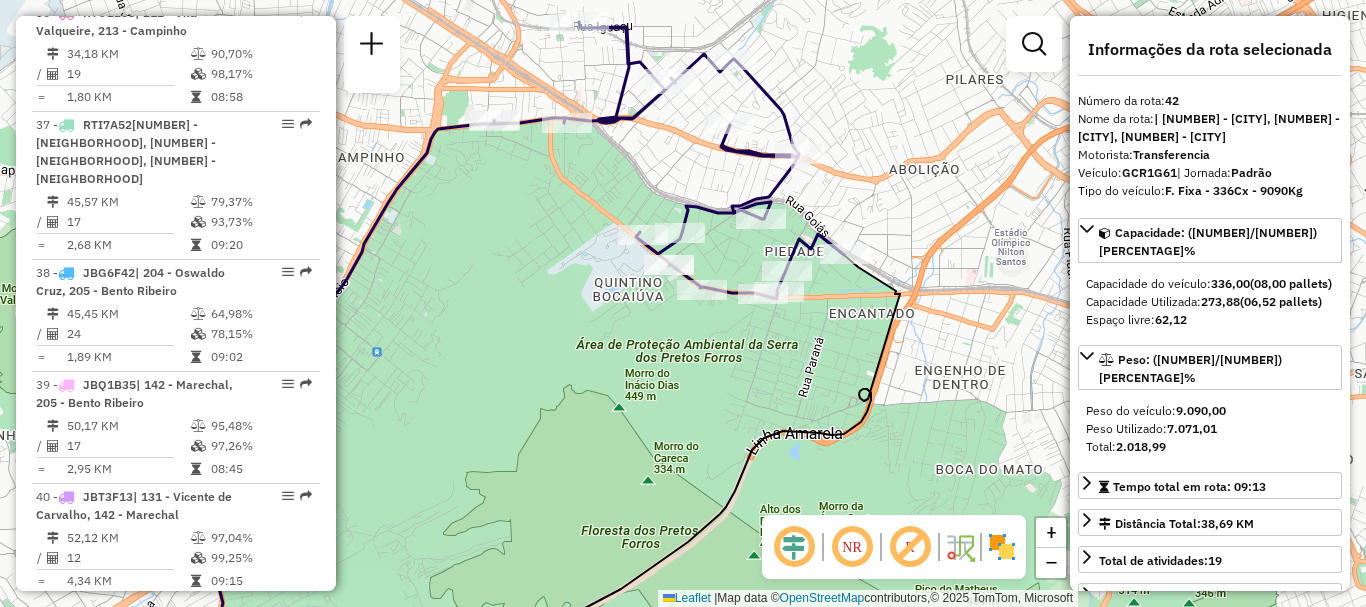 scroll, scrollTop: 6199, scrollLeft: 0, axis: vertical 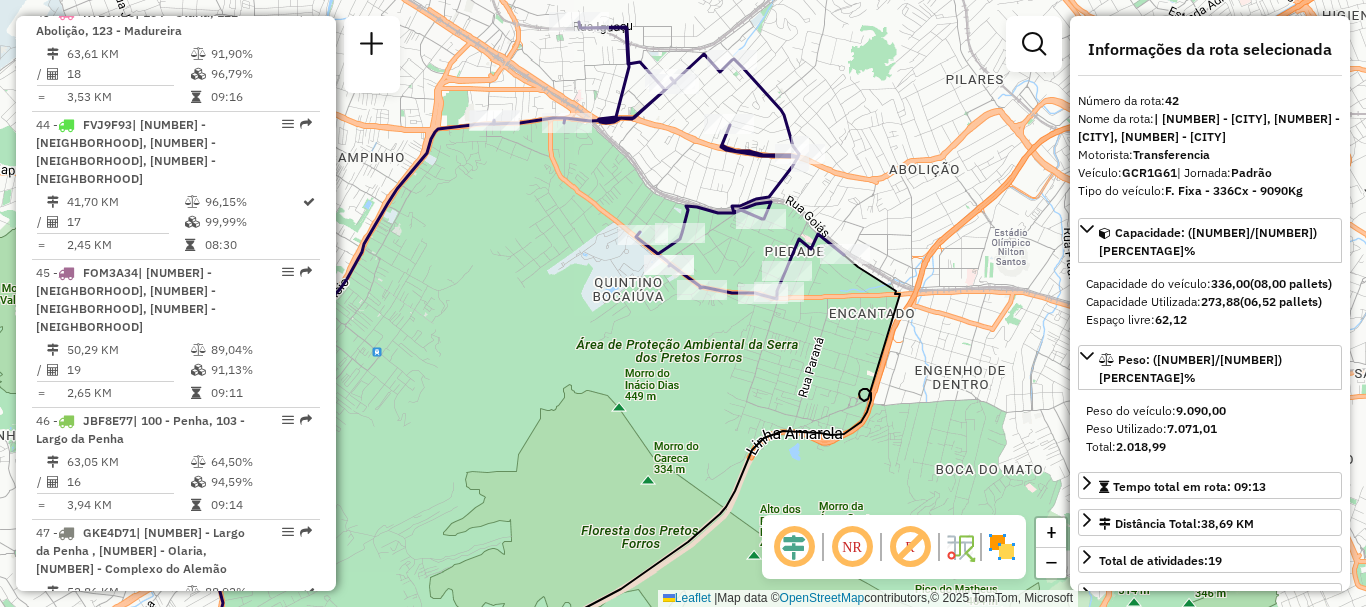click on "[PLATE]" at bounding box center (104, 662) 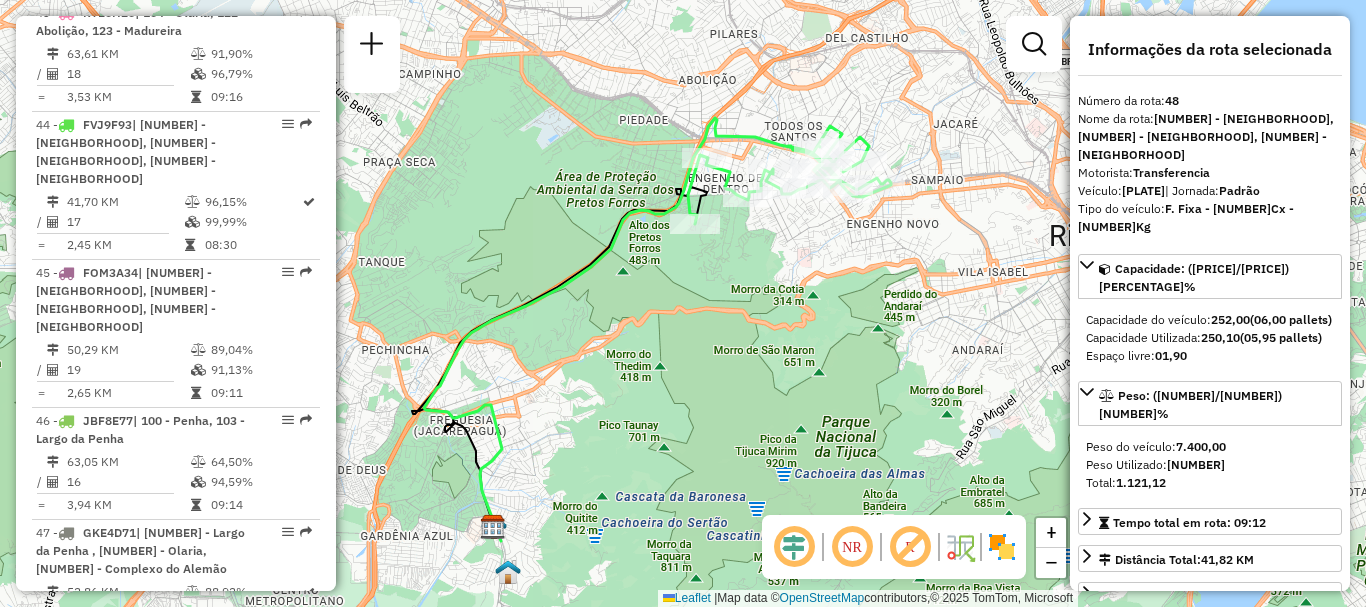 scroll, scrollTop: 4989, scrollLeft: 0, axis: vertical 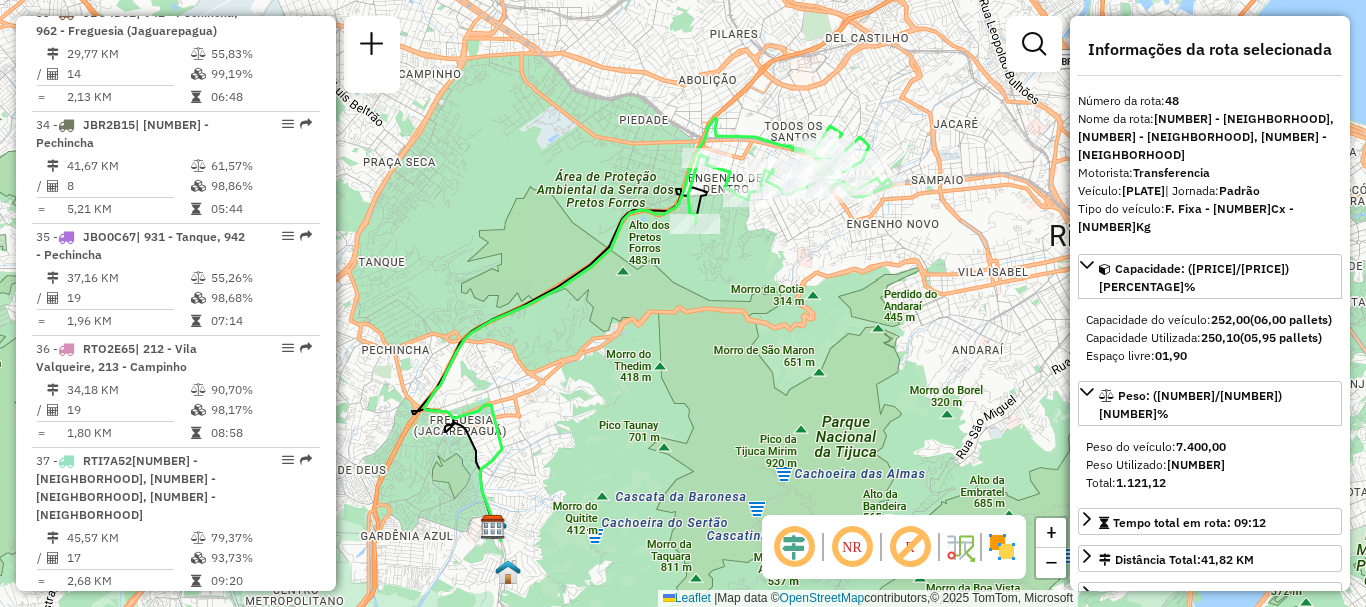 click on "| [NUMBER] - [NEIGHBORHOOD], [NUMBER] - [NEIGHBORHOOD], [NUMBER] - [NEIGHBORHOOD]  [NUMBER] KM   [PERCENT]  /  [NUMBER]   [PERCENT]     =  [NUMBER] KM   [TIME]" at bounding box center (176, 652) 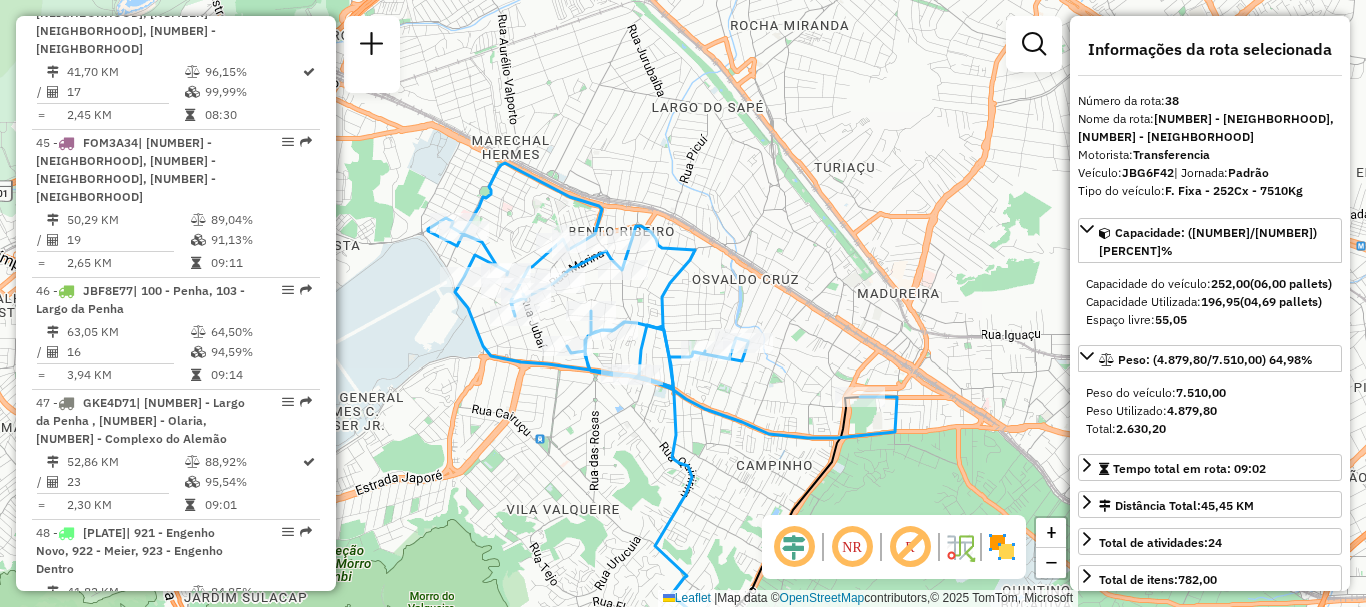 scroll, scrollTop: 4187, scrollLeft: 0, axis: vertical 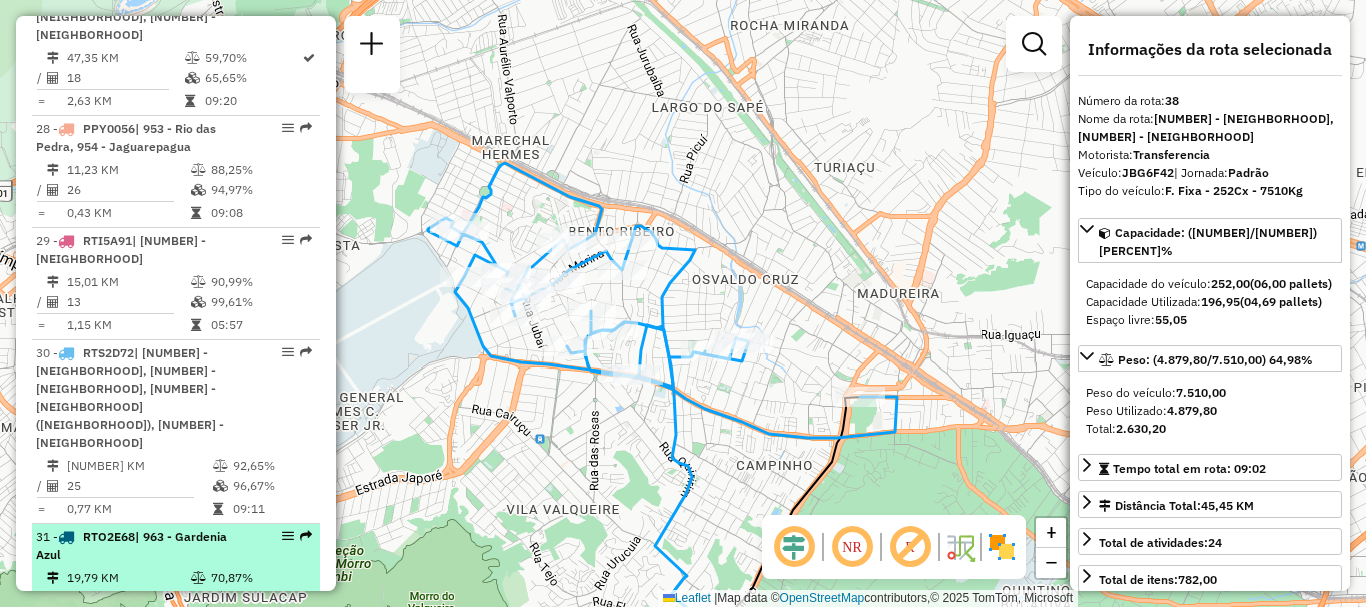 click on "16" at bounding box center [128, 598] 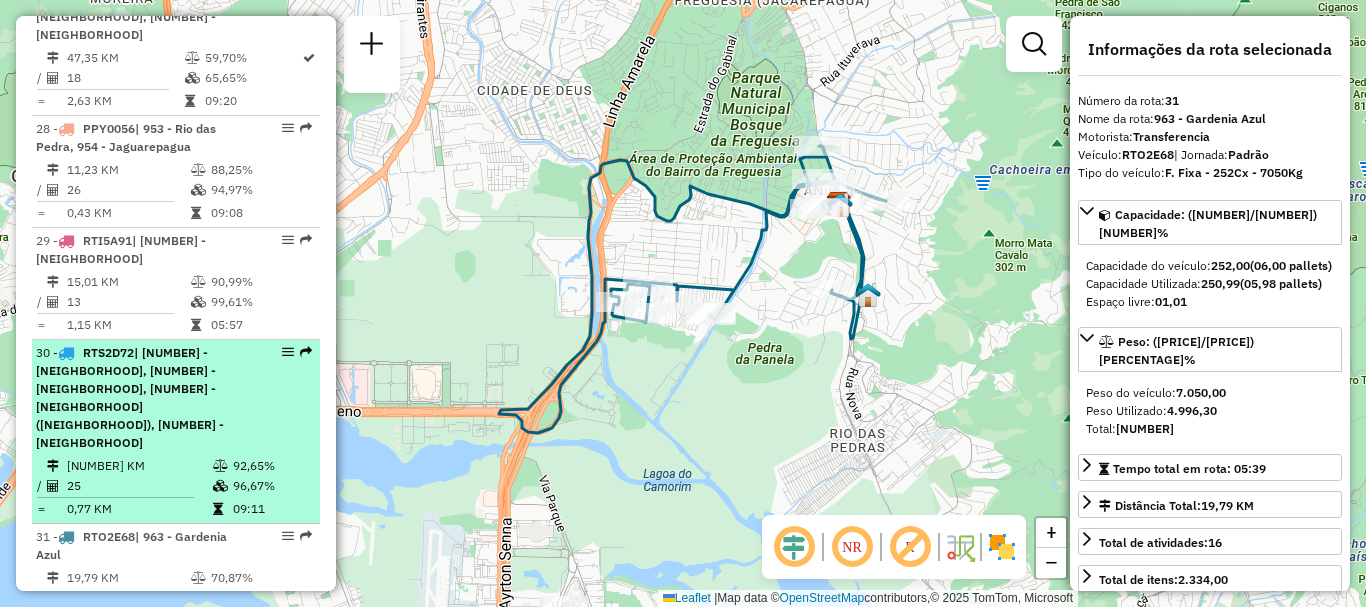 click on "| [NUMBER] - [NEIGHBORHOOD], [NUMBER] - [NEIGHBORHOOD], [NUMBER] - [NEIGHBORHOOD] ([NEIGHBORHOOD]), [NUMBER] - [NEIGHBORHOOD]" at bounding box center (130, 397) 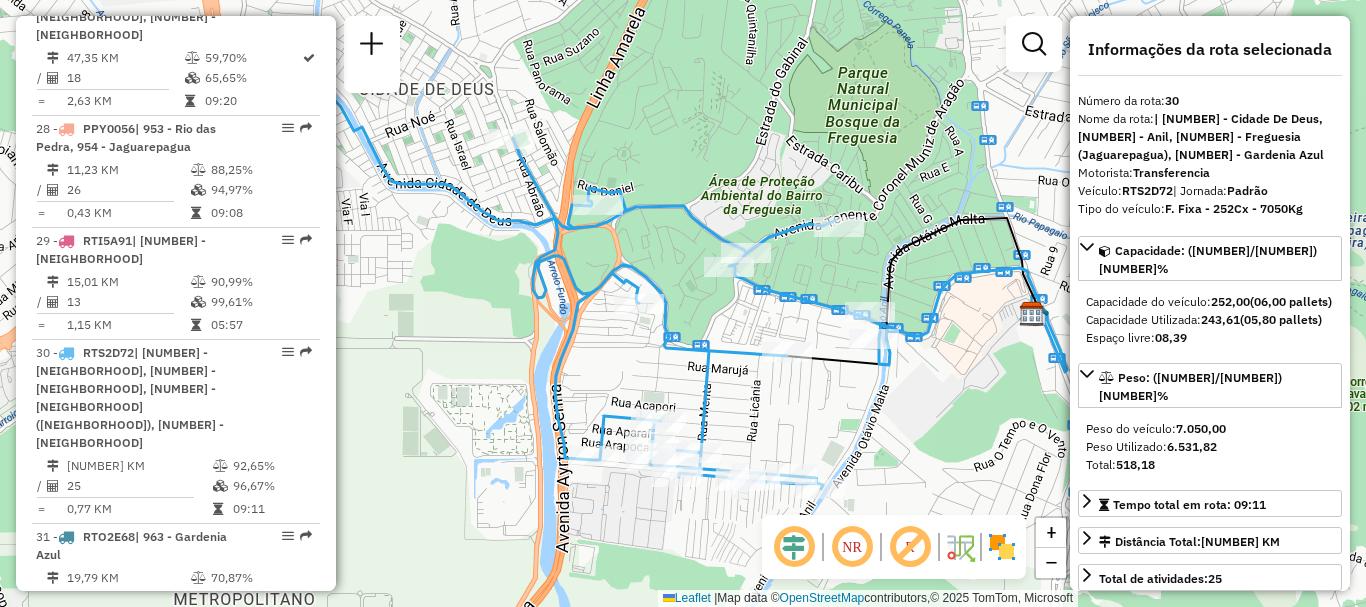 drag, startPoint x: 574, startPoint y: 358, endPoint x: 576, endPoint y: 326, distance: 32.06244 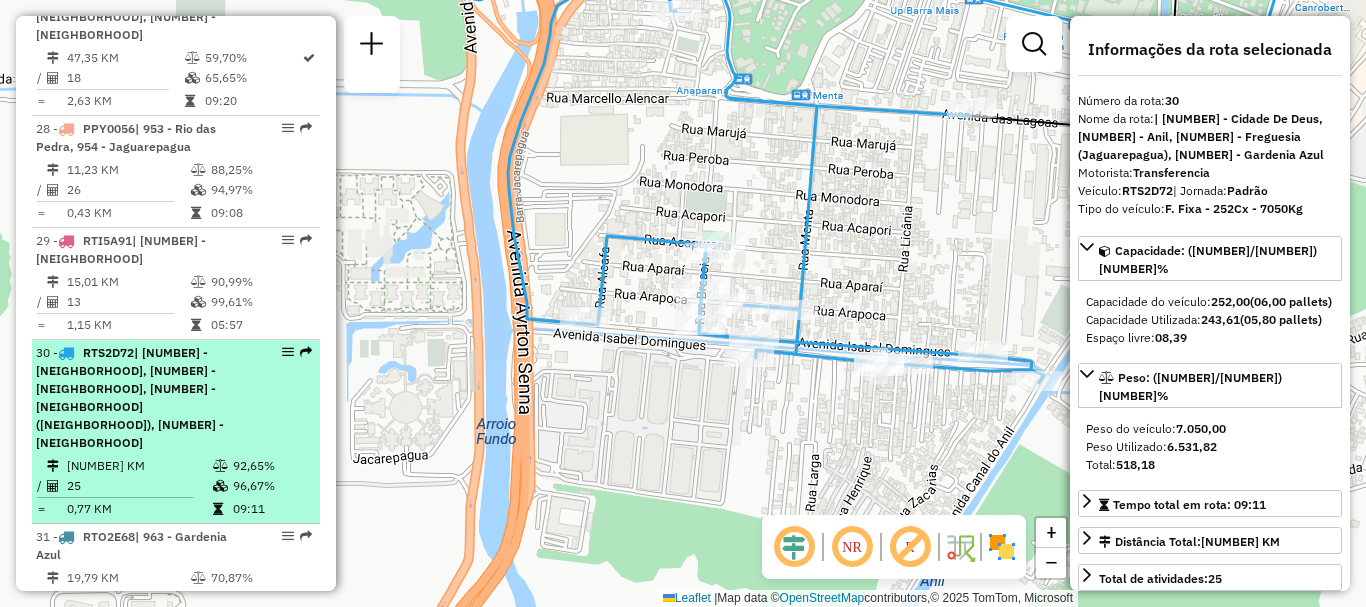 click on "| [NUMBER] - [NEIGHBORHOOD], [NUMBER] - [NEIGHBORHOOD], [NUMBER] - [NEIGHBORHOOD] ([NEIGHBORHOOD]), [NUMBER] - [NEIGHBORHOOD]" at bounding box center (130, 397) 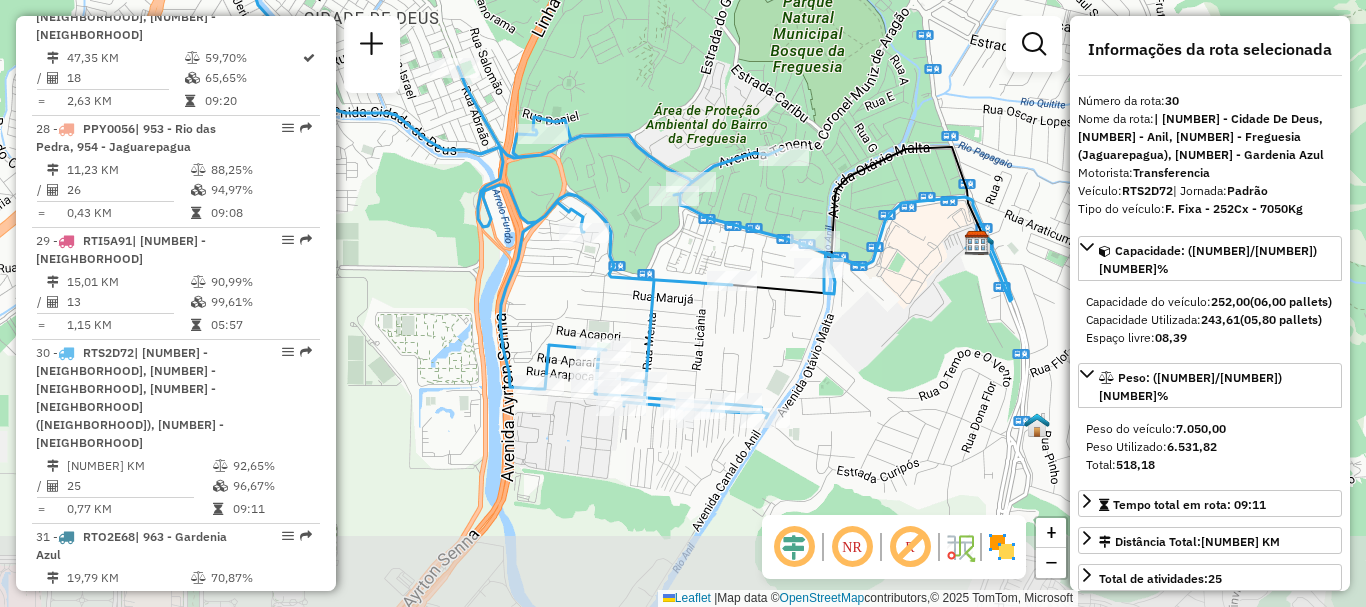 drag, startPoint x: 796, startPoint y: 431, endPoint x: 740, endPoint y: 315, distance: 128.80994 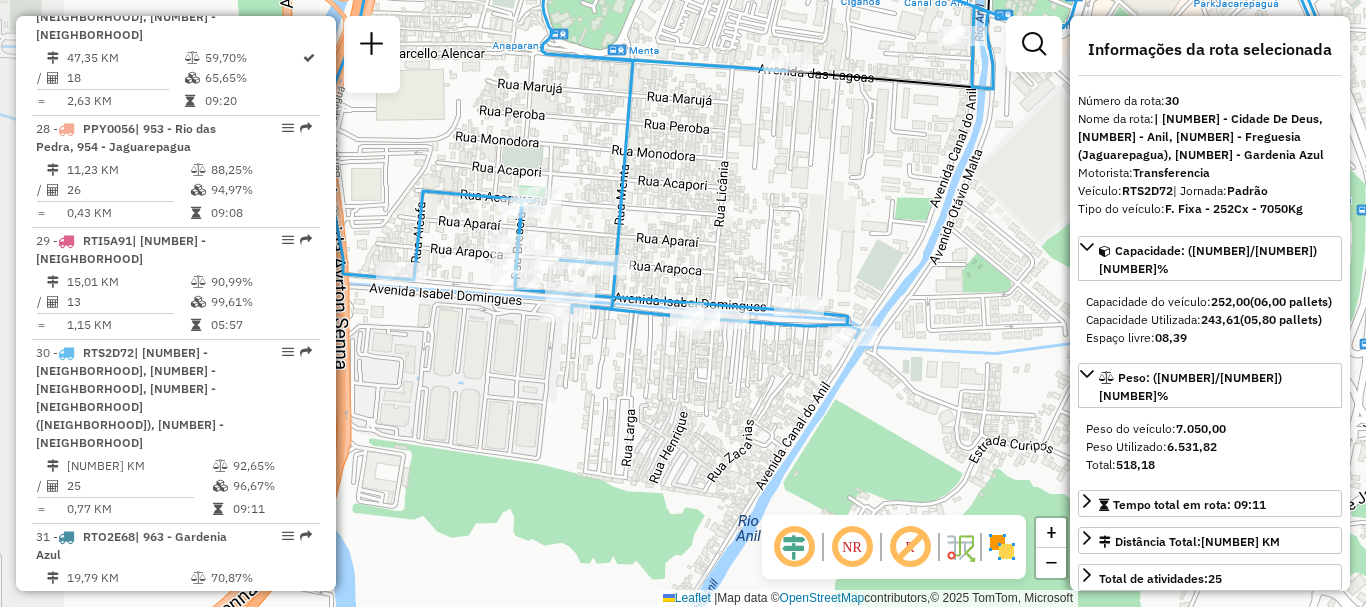 drag, startPoint x: 472, startPoint y: 330, endPoint x: 565, endPoint y: 342, distance: 93.770996 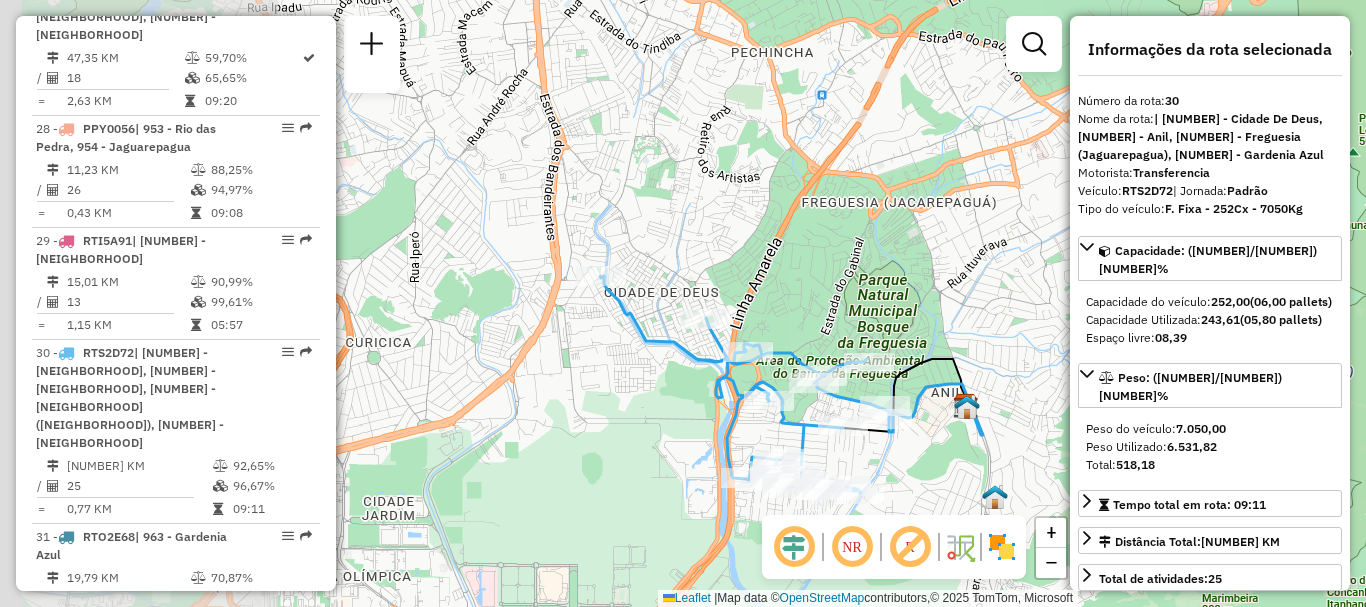 drag, startPoint x: 536, startPoint y: 351, endPoint x: 859, endPoint y: 447, distance: 336.9644 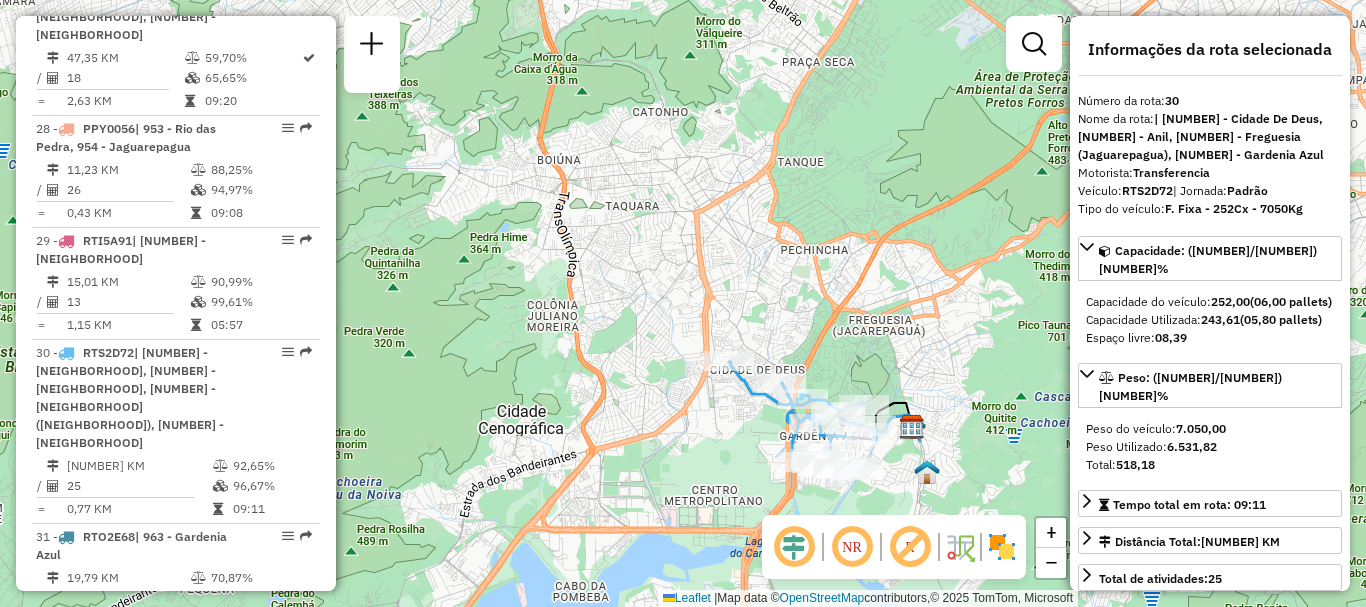 scroll, scrollTop: 5101, scrollLeft: 0, axis: vertical 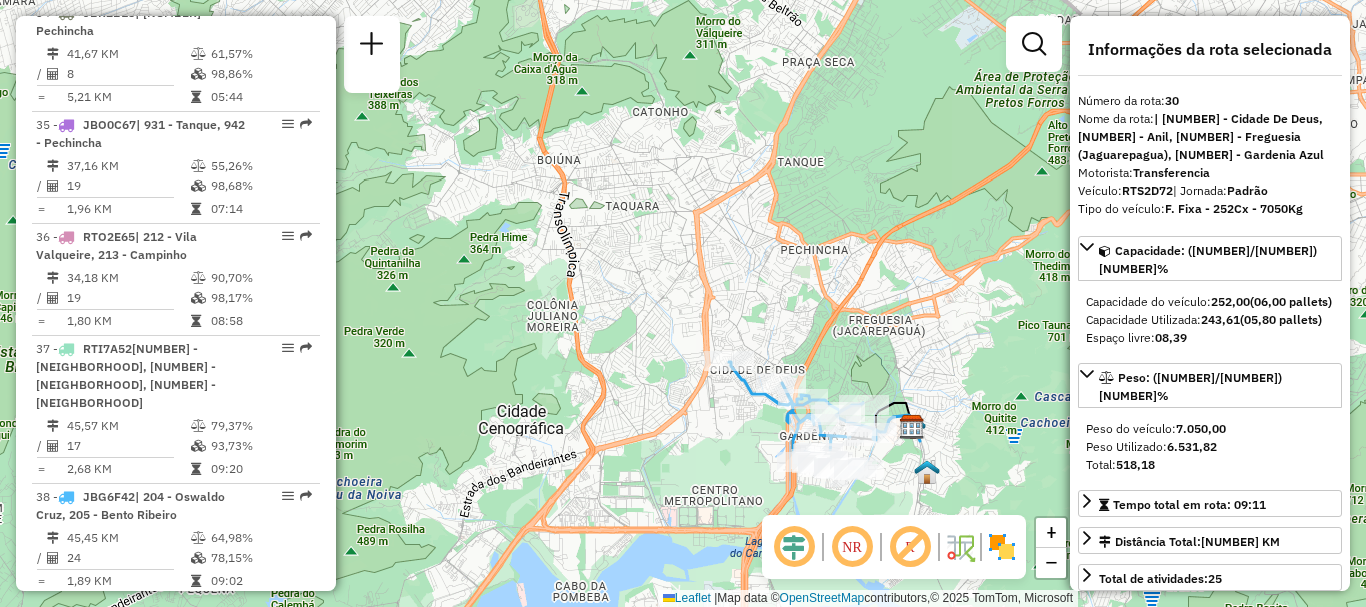 click on "39 -       [PLATE]   | 142 - [NEIGHBORHOOD], [NUMBER] - [NEIGHBORHOOD]" at bounding box center [142, 618] 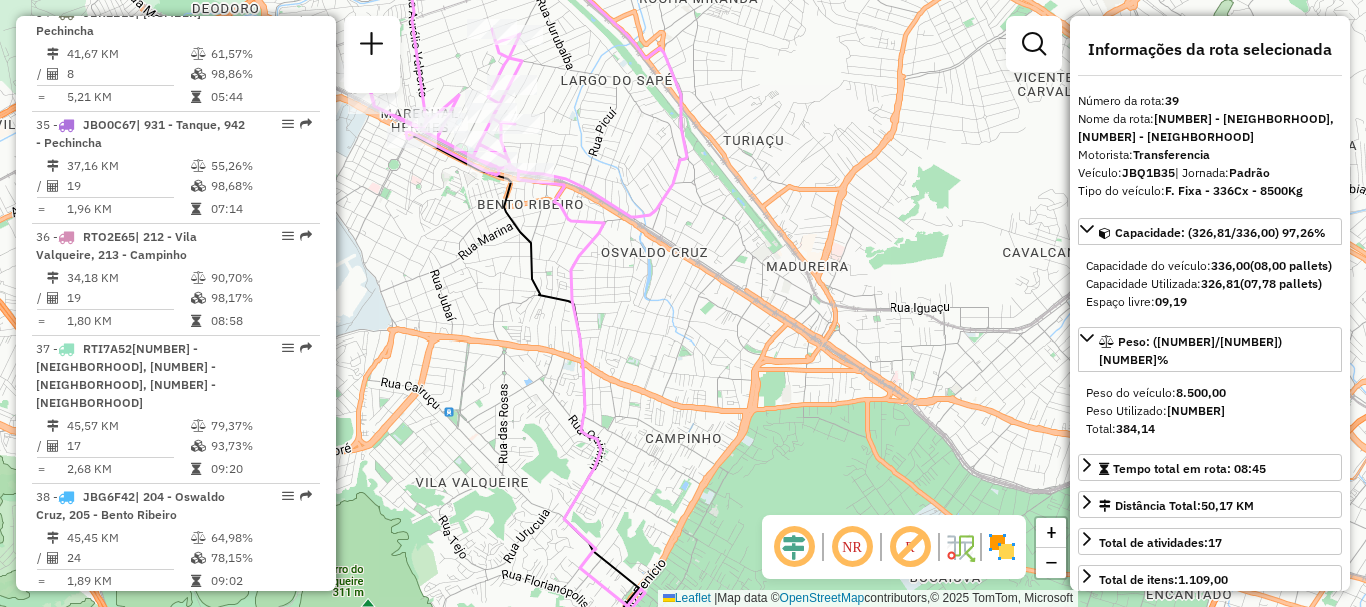 click on "| [NUMBER] - [NEIGHBORHOOD], [NUMBER] - [NEIGHBORHOOD], [NUMBER] - [NEIGHBORHOOD]" at bounding box center (126, 859) 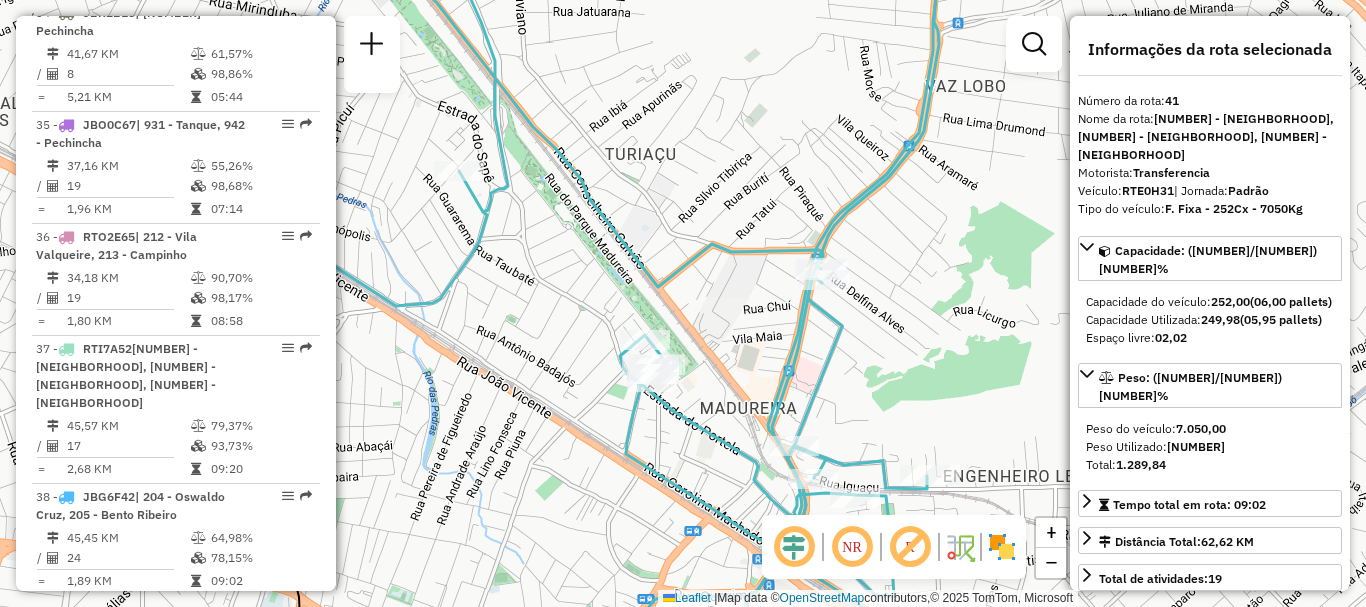 click on "[NUMBER] - [PLATE] | [NUMBER] - [NEIGHBORHOOD], [NUMBER] - [NEIGHBORHOOD]" at bounding box center (142, 730) 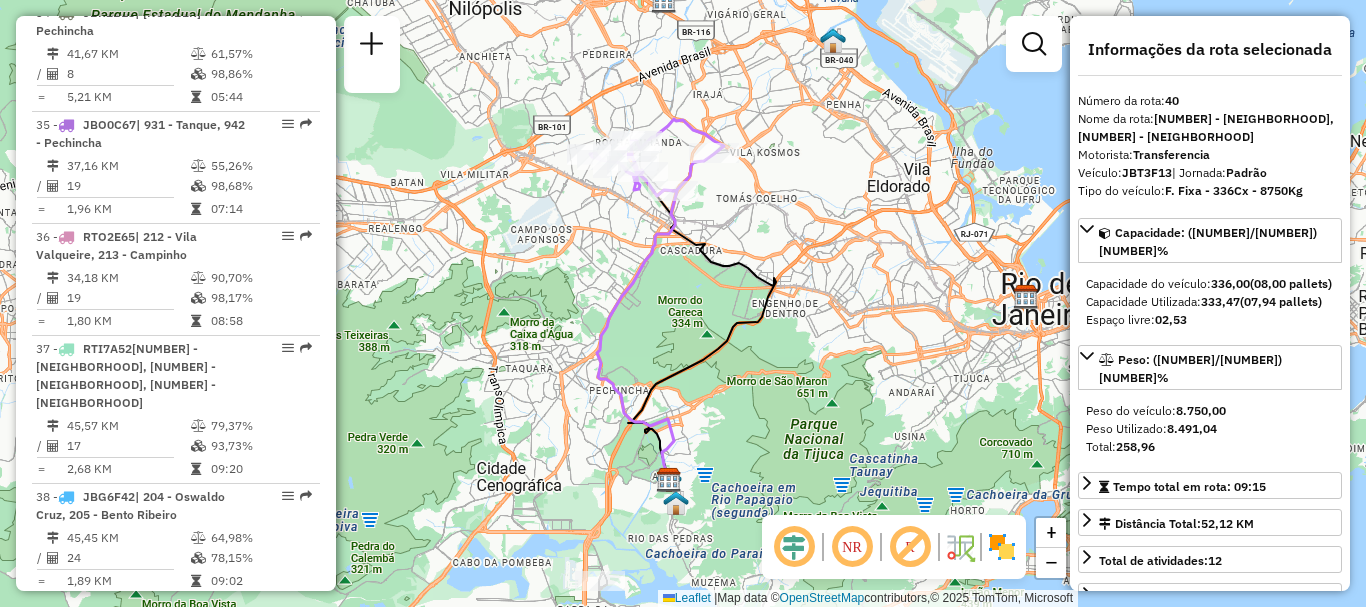 scroll, scrollTop: 5455, scrollLeft: 0, axis: vertical 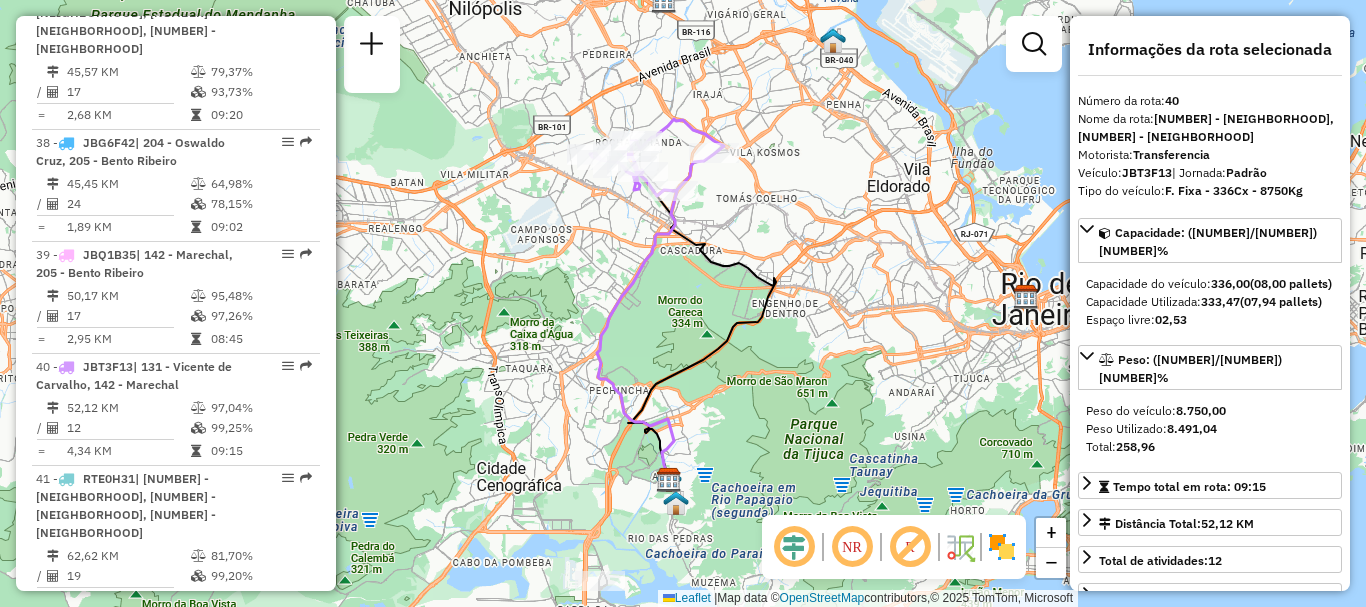click on "GCR1G61" at bounding box center [110, 626] 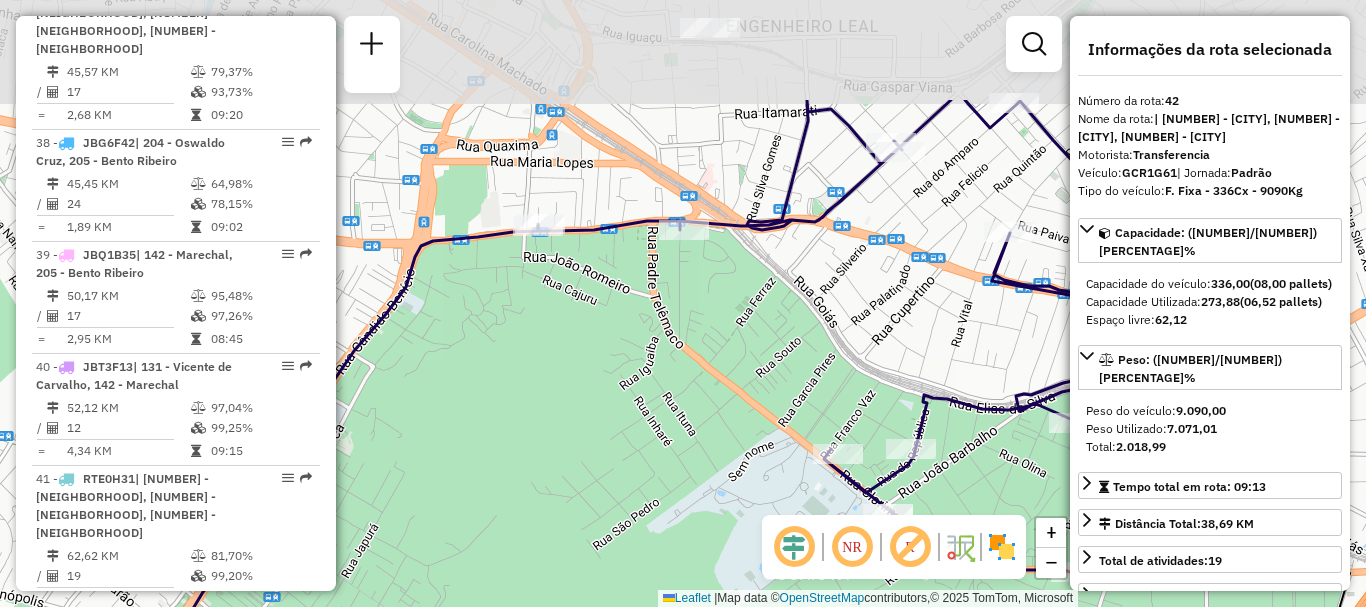 drag, startPoint x: 738, startPoint y: 112, endPoint x: 702, endPoint y: 279, distance: 170.83618 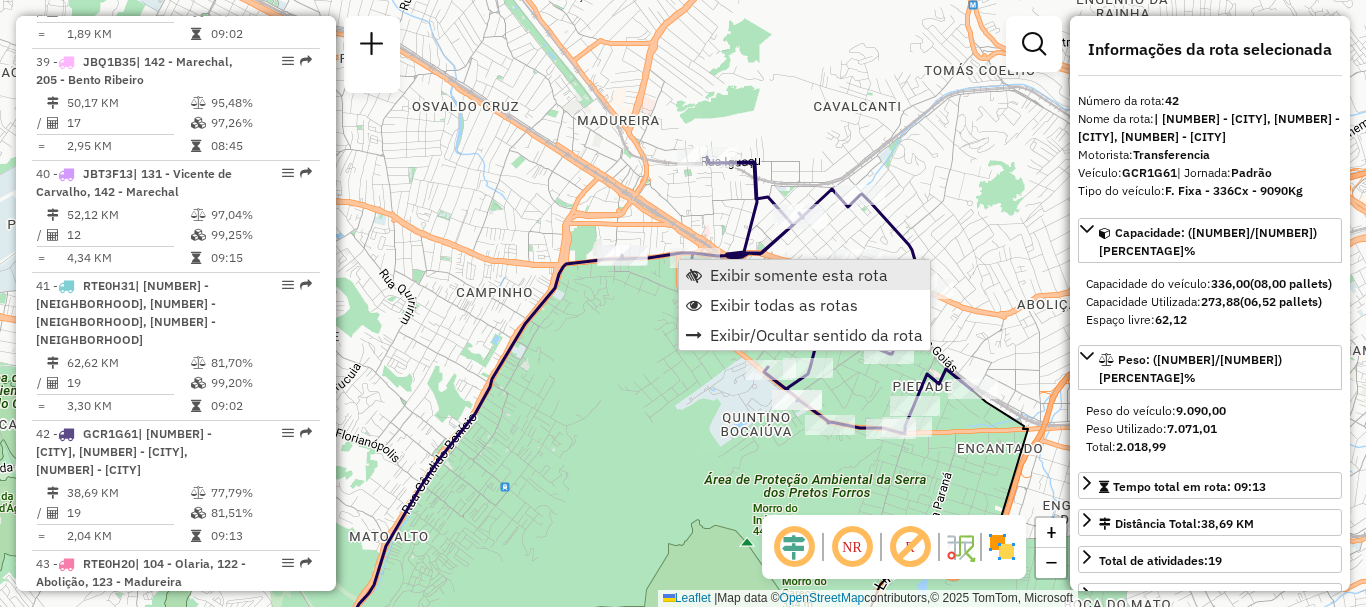 scroll, scrollTop: 5729, scrollLeft: 0, axis: vertical 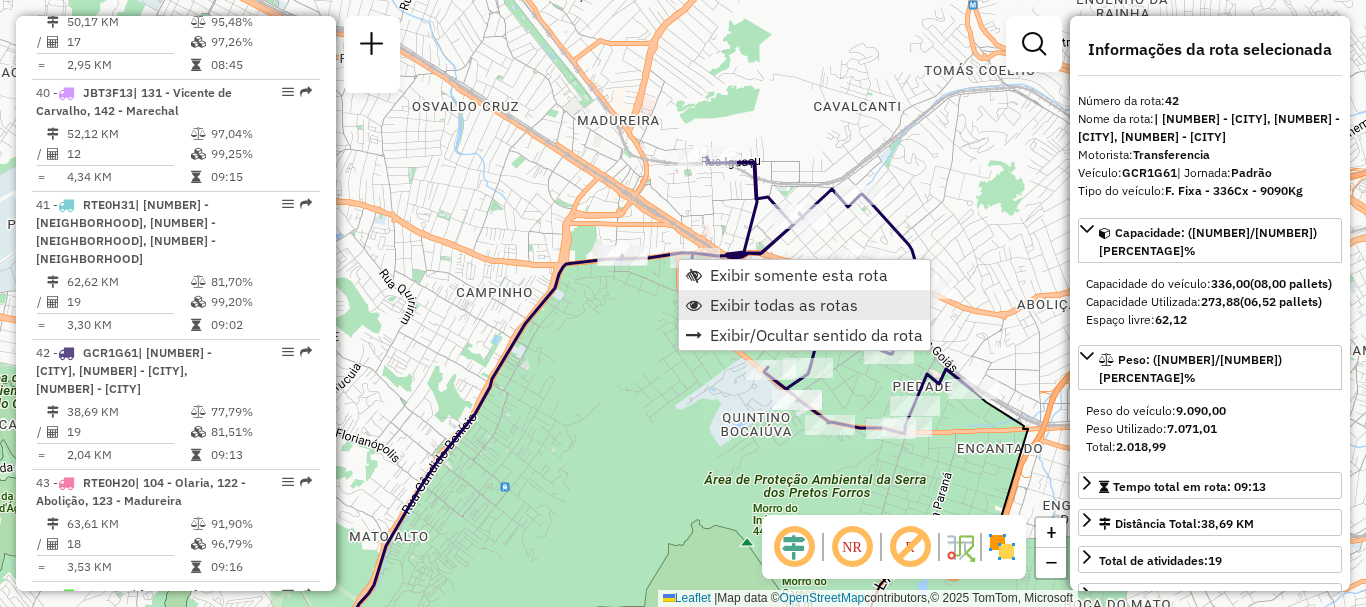 click on "Exibir todas as rotas" at bounding box center [784, 305] 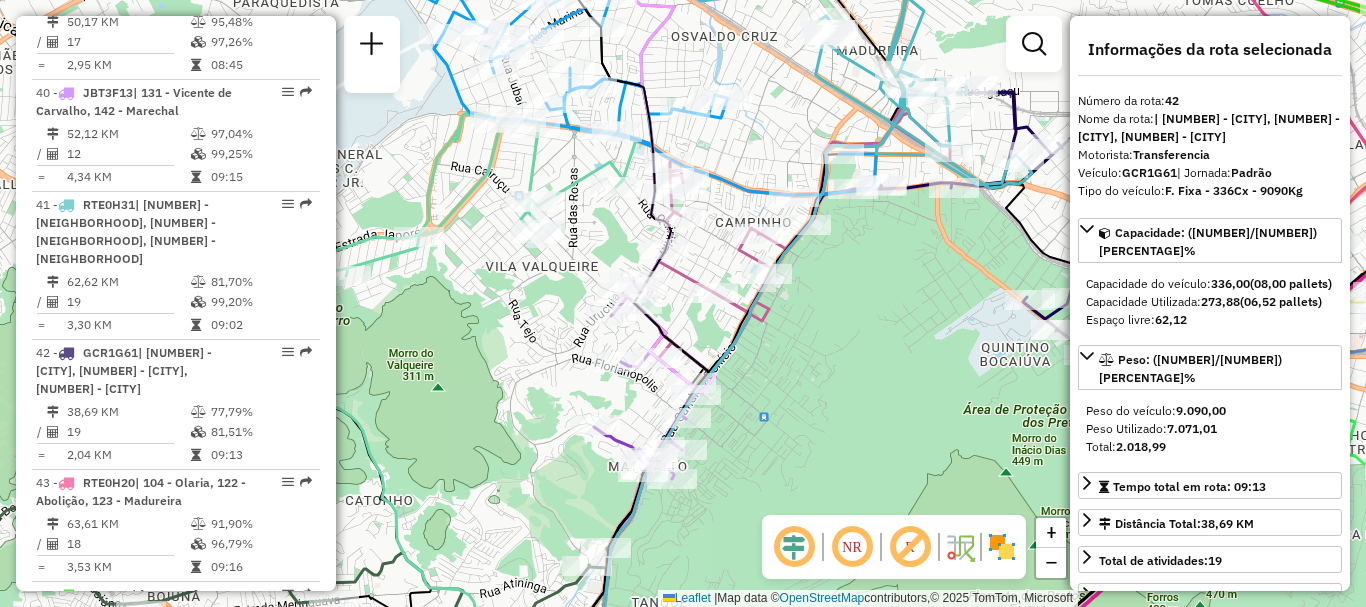 drag, startPoint x: 838, startPoint y: 438, endPoint x: 856, endPoint y: 362, distance: 78.10249 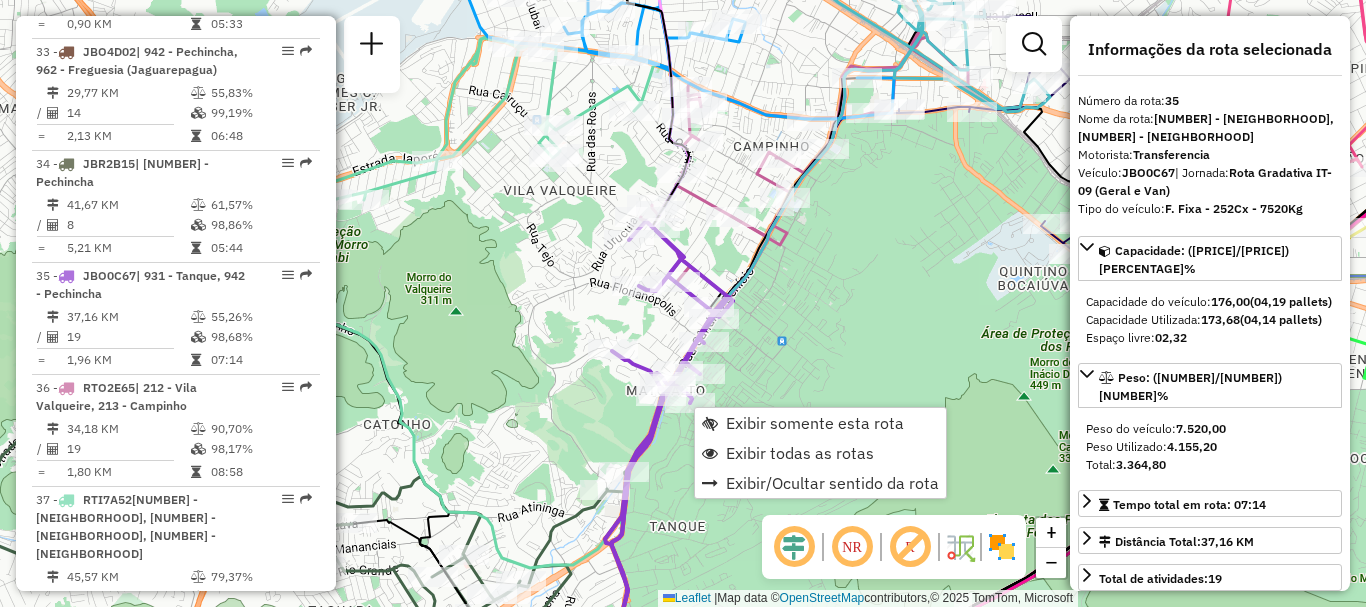 scroll, scrollTop: 4909, scrollLeft: 0, axis: vertical 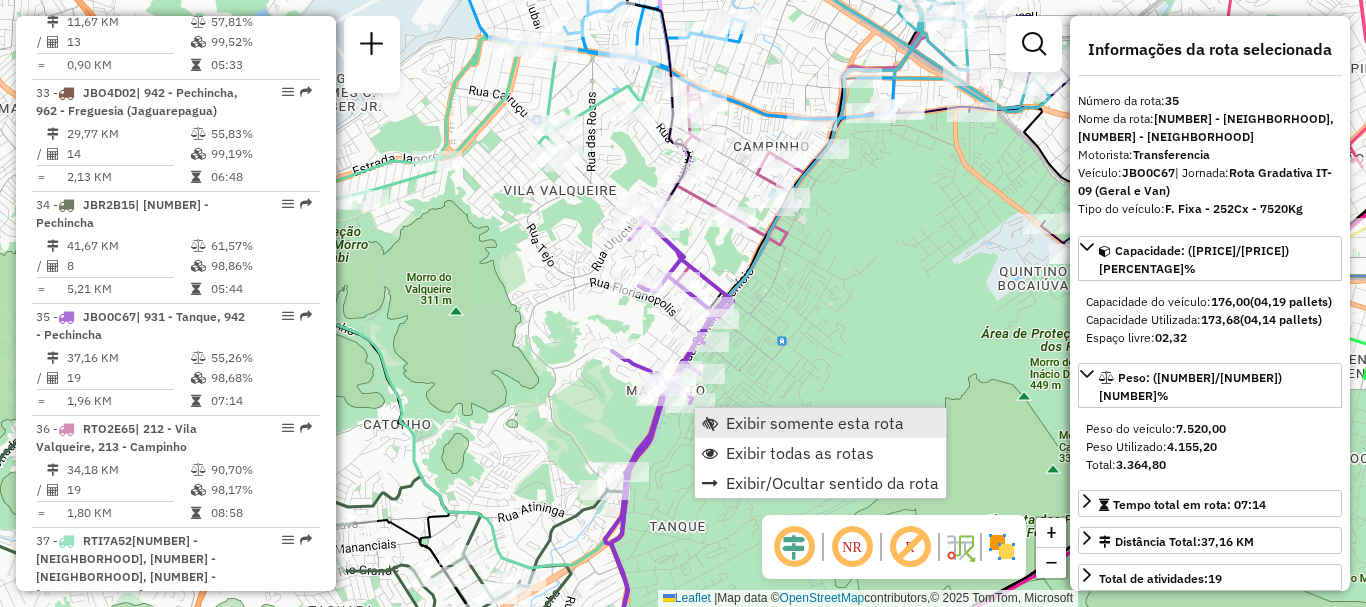 click on "Exibir somente esta rota" at bounding box center [815, 423] 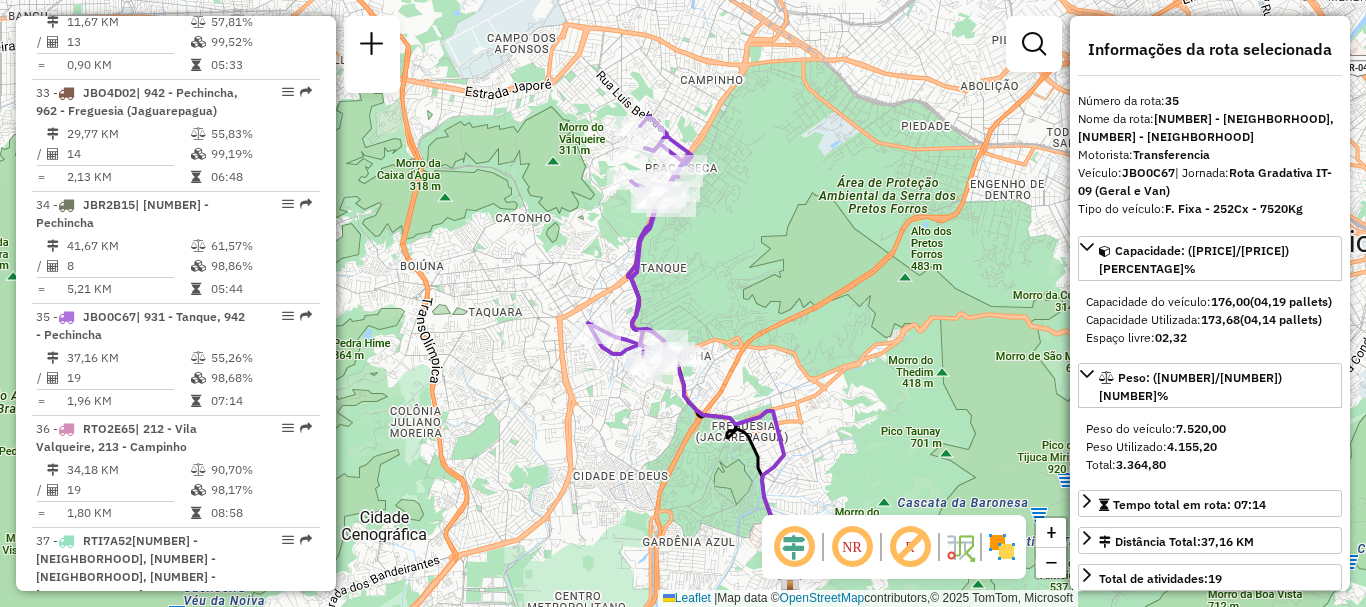 drag, startPoint x: 709, startPoint y: 199, endPoint x: 709, endPoint y: 330, distance: 131 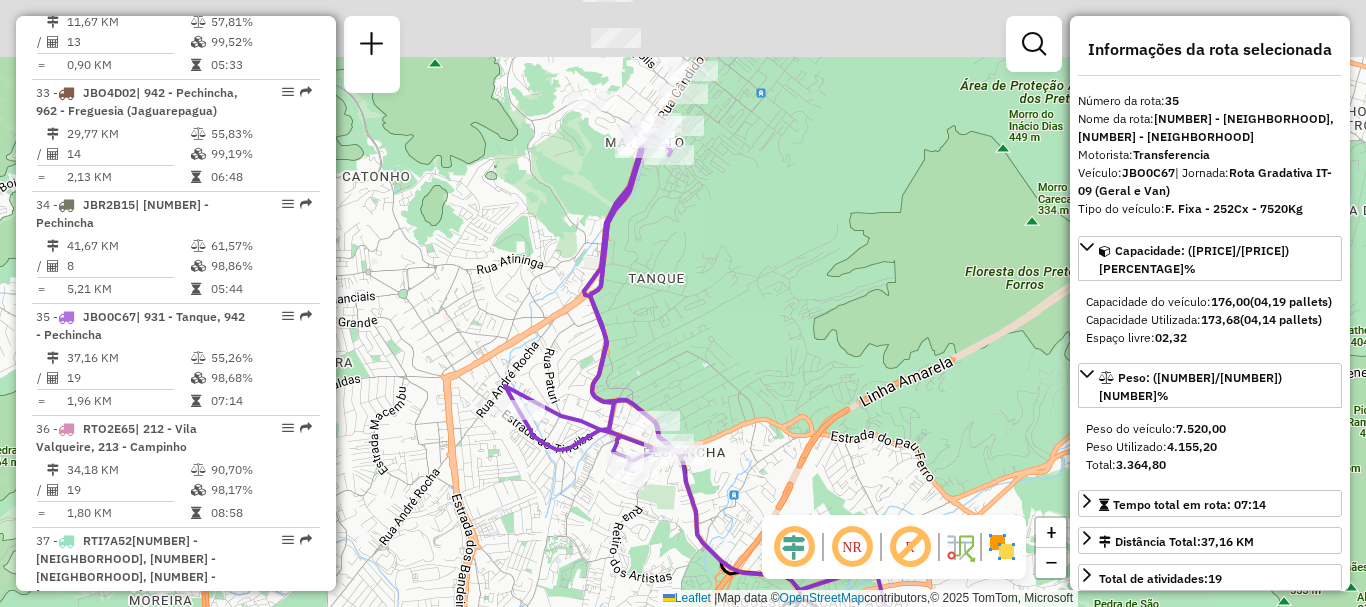 drag, startPoint x: 751, startPoint y: 146, endPoint x: 734, endPoint y: 324, distance: 178.80995 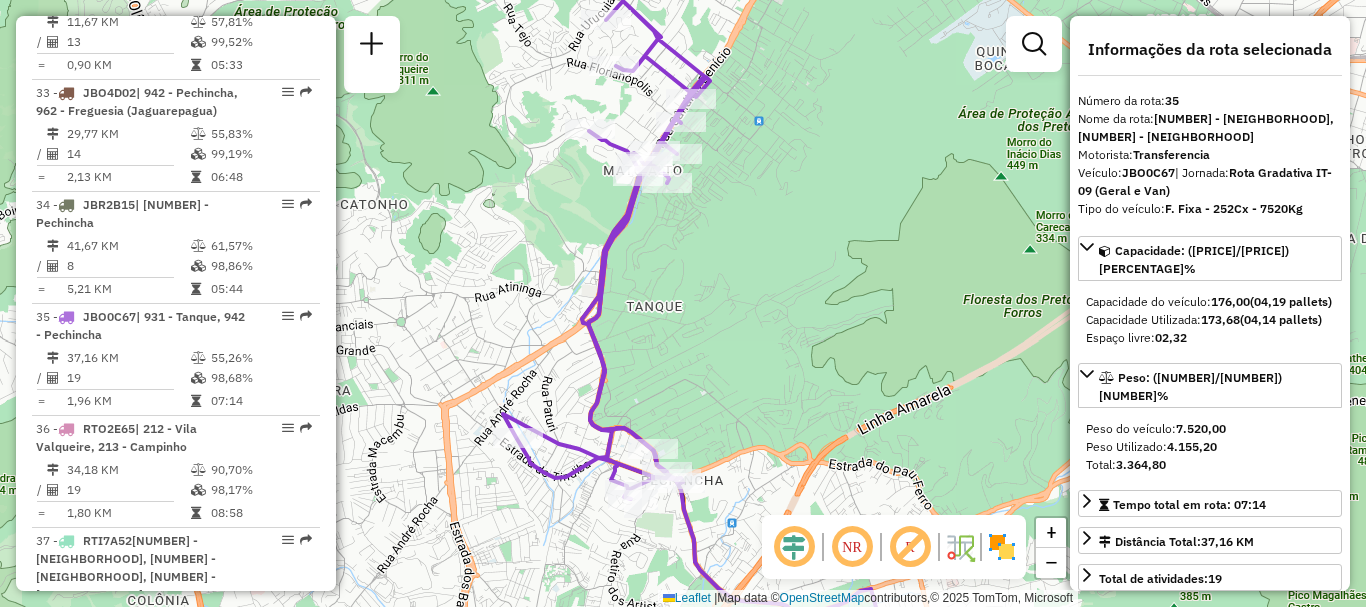 drag, startPoint x: 777, startPoint y: 174, endPoint x: 782, endPoint y: 190, distance: 16.763054 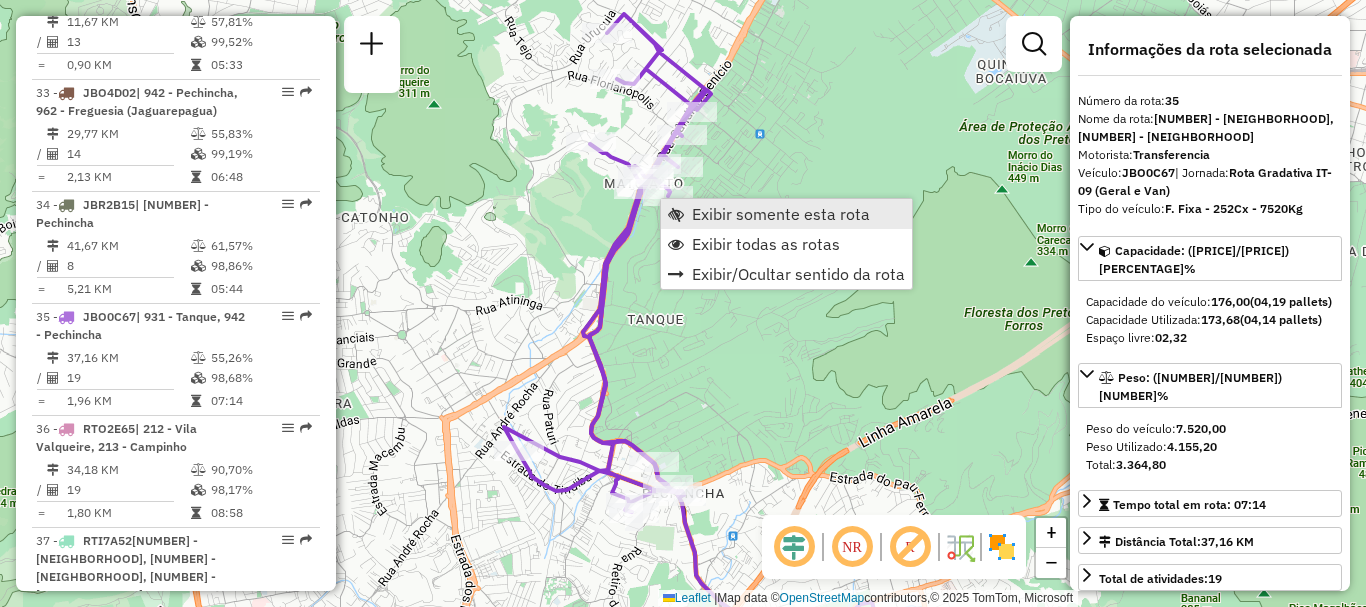 click on "Exibir somente esta rota" at bounding box center (781, 214) 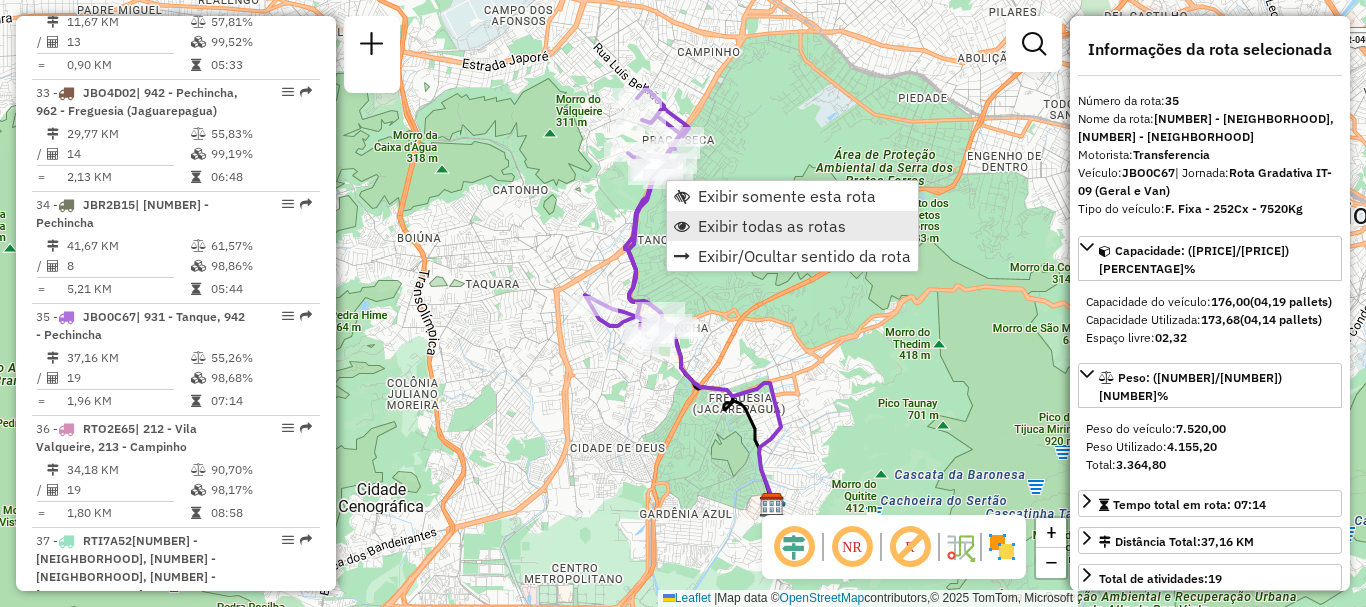 click on "Exibir todas as rotas" at bounding box center (772, 226) 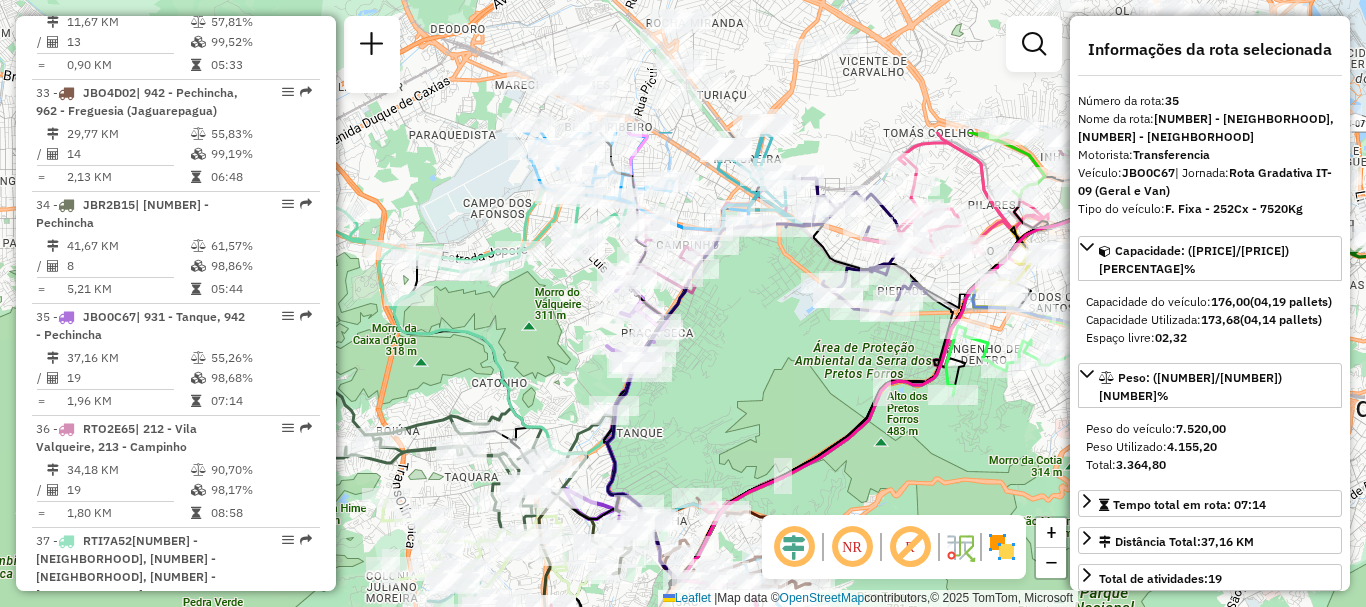 drag, startPoint x: 795, startPoint y: 110, endPoint x: 771, endPoint y: 347, distance: 238.2121 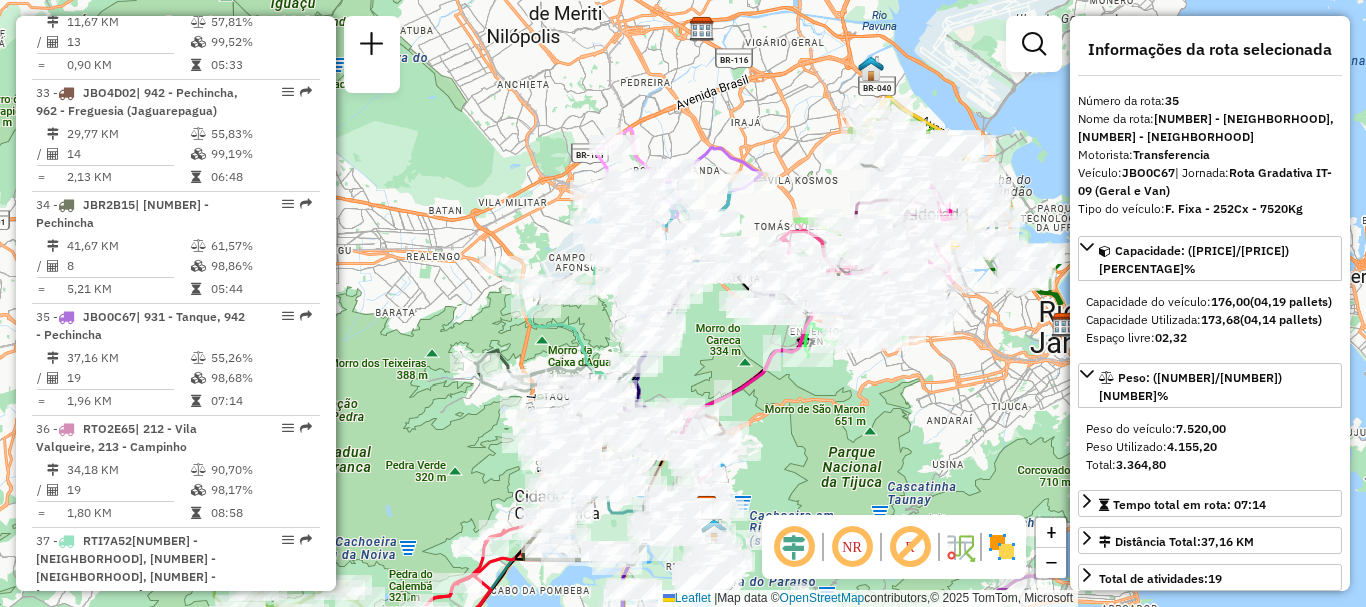 drag, startPoint x: 769, startPoint y: 364, endPoint x: 728, endPoint y: 324, distance: 57.280014 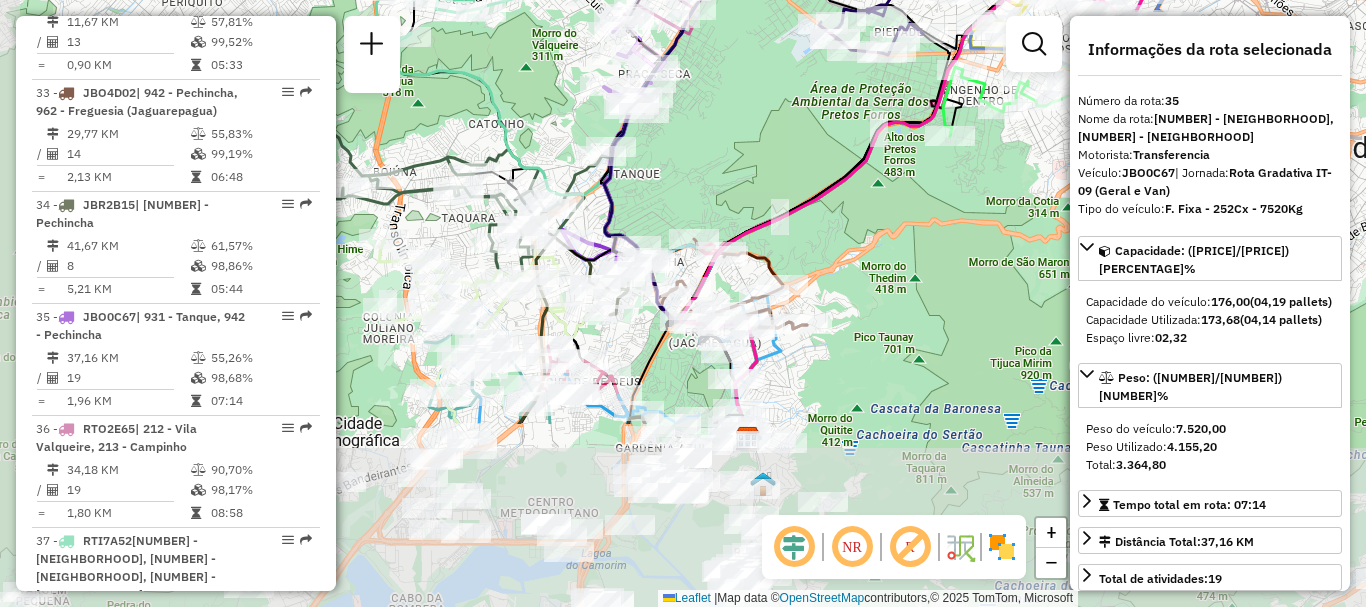 drag, startPoint x: 766, startPoint y: 351, endPoint x: 816, endPoint y: 104, distance: 252.00992 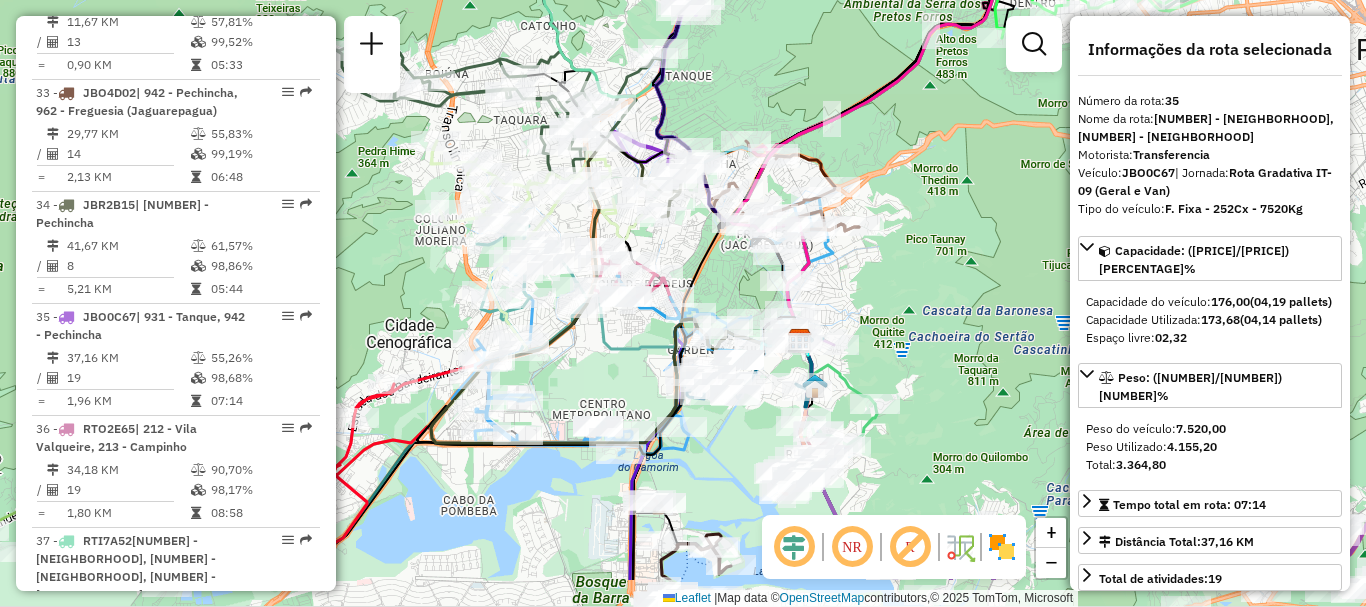 drag, startPoint x: 689, startPoint y: 367, endPoint x: 762, endPoint y: 241, distance: 145.61937 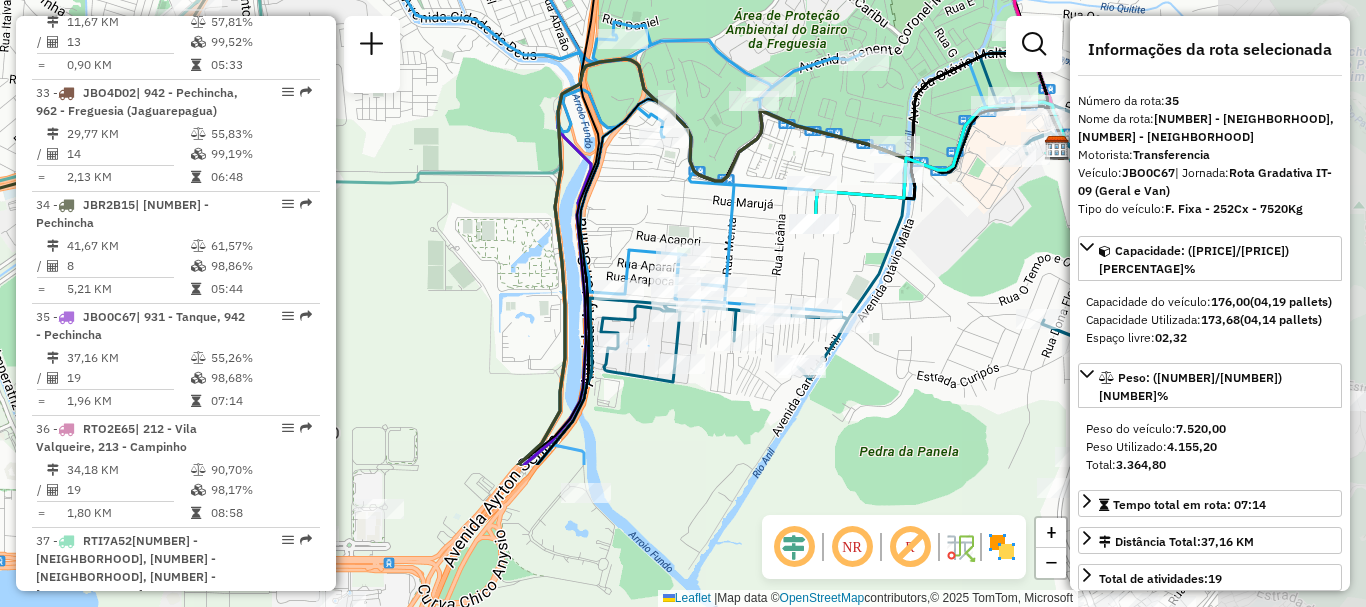 drag, startPoint x: 710, startPoint y: 345, endPoint x: 441, endPoint y: 129, distance: 344.9884 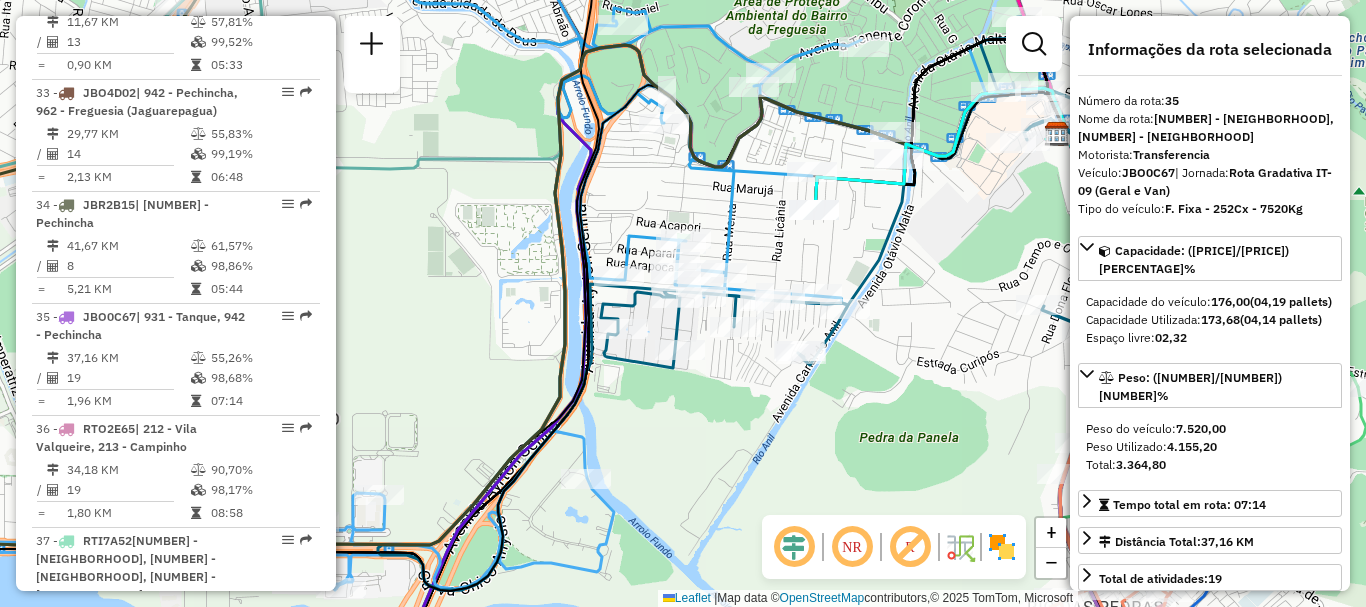 click on "Rota [NUMBER] - Placa [PLATE]  [NUMBER] - [NAME] Rota [NUMBER] - Placa [PLATE]  [NUMBER] - [NAME] Janela de atendimento Grade de atendimento Capacidade Transportadoras Veículos Cliente Pedidos  Rotas Selecione os dias de semana para filtrar as janelas de atendimento  Seg   Ter   Qua   Qui   Sex   Sáb   Dom  Informe o período da janela de atendimento: De: Até:  Filtrar exatamente a janela do cliente  Considerar janela de atendimento padrão  Selecione os dias de semana para filtrar as grades de atendimento  Seg   Ter   Qua   Qui   Sex   Sáb   Dom   Considerar clientes sem dia de atendimento cadastrado  Clientes fora do dia de atendimento selecionado Filtrar as atividades entre os valores definidos abaixo:  Peso mínimo:   Peso máximo:   Cubagem mínima:   Cubagem máxima:   De:   Até:  Filtrar as atividades entre o tempo de atendimento definido abaixo:  De:   Até:   Considerar capacidade total dos clientes não roteirizados Transportadora: Selecione um ou mais itens Tipo de veículo: Nome:" 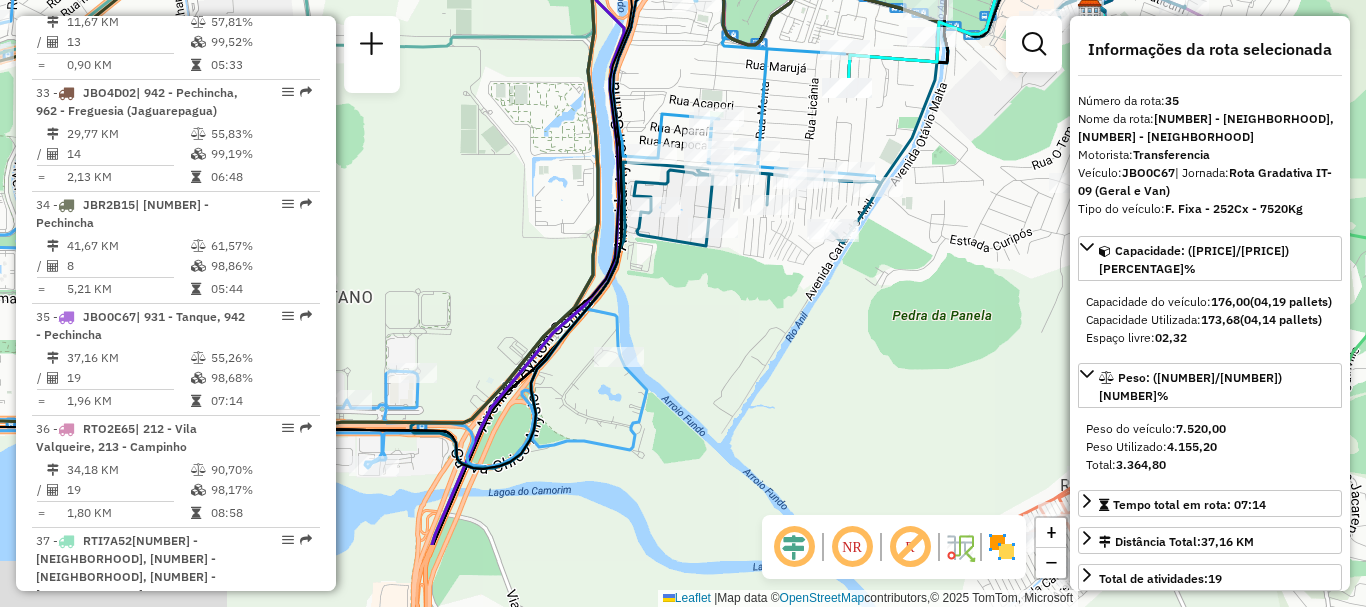 drag, startPoint x: 801, startPoint y: 424, endPoint x: 926, endPoint y: 281, distance: 189.93156 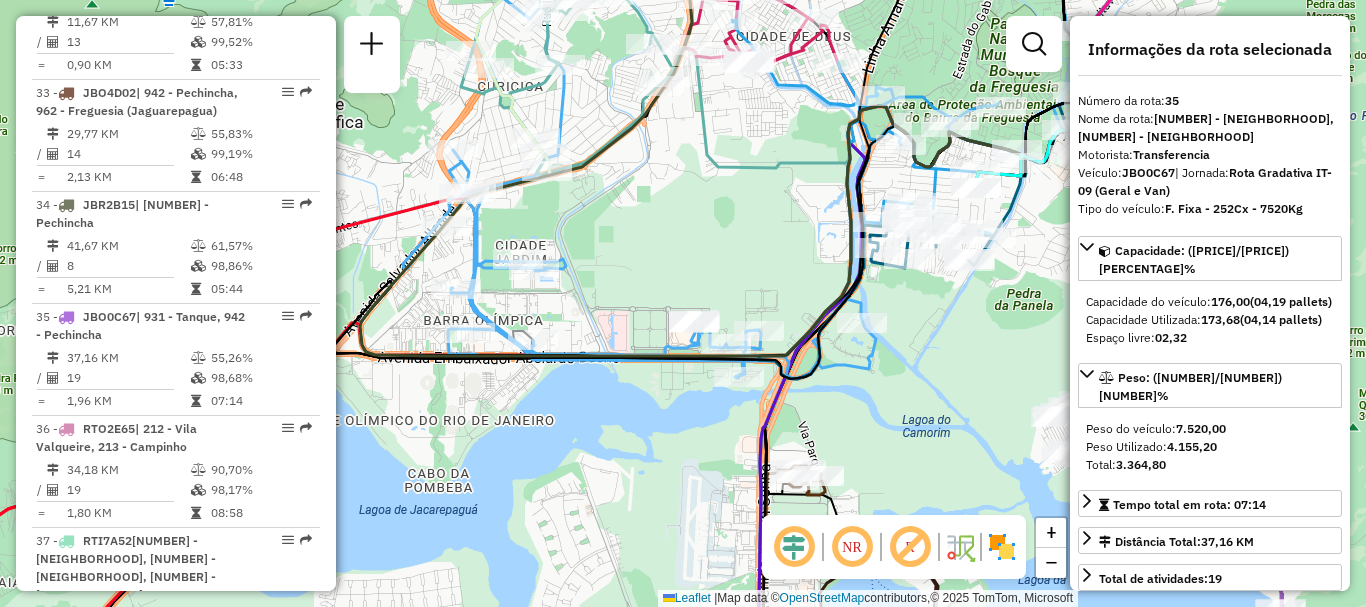 drag, startPoint x: 623, startPoint y: 236, endPoint x: 699, endPoint y: 265, distance: 81.34495 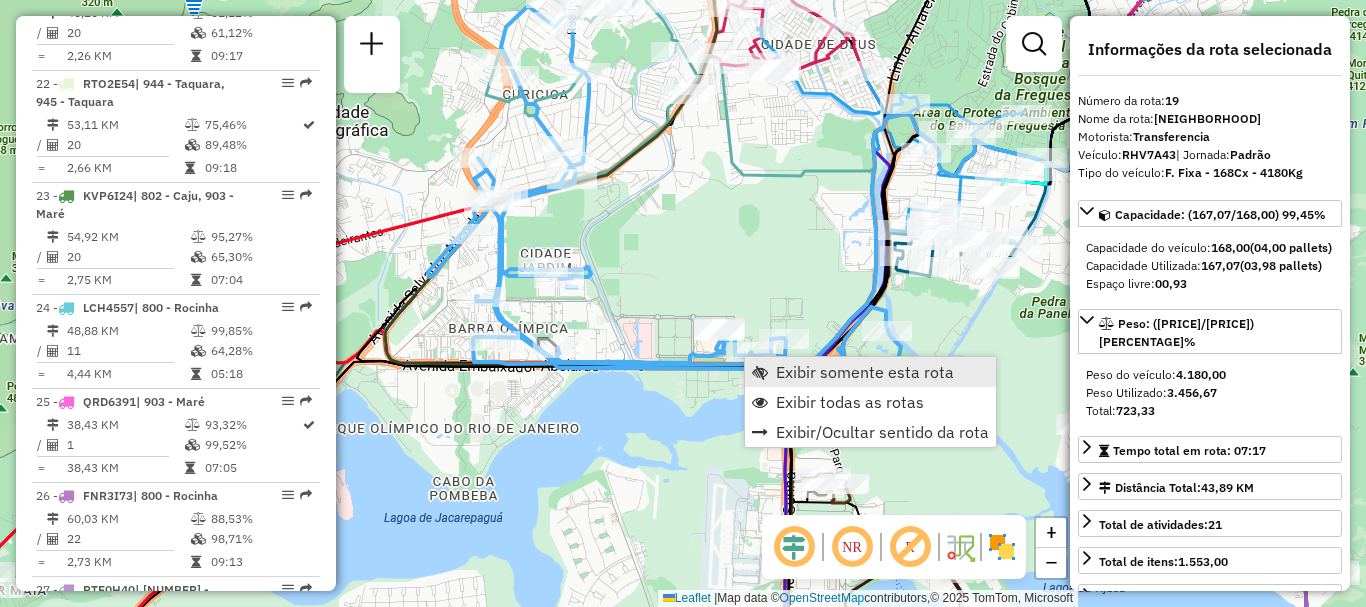scroll, scrollTop: 3135, scrollLeft: 0, axis: vertical 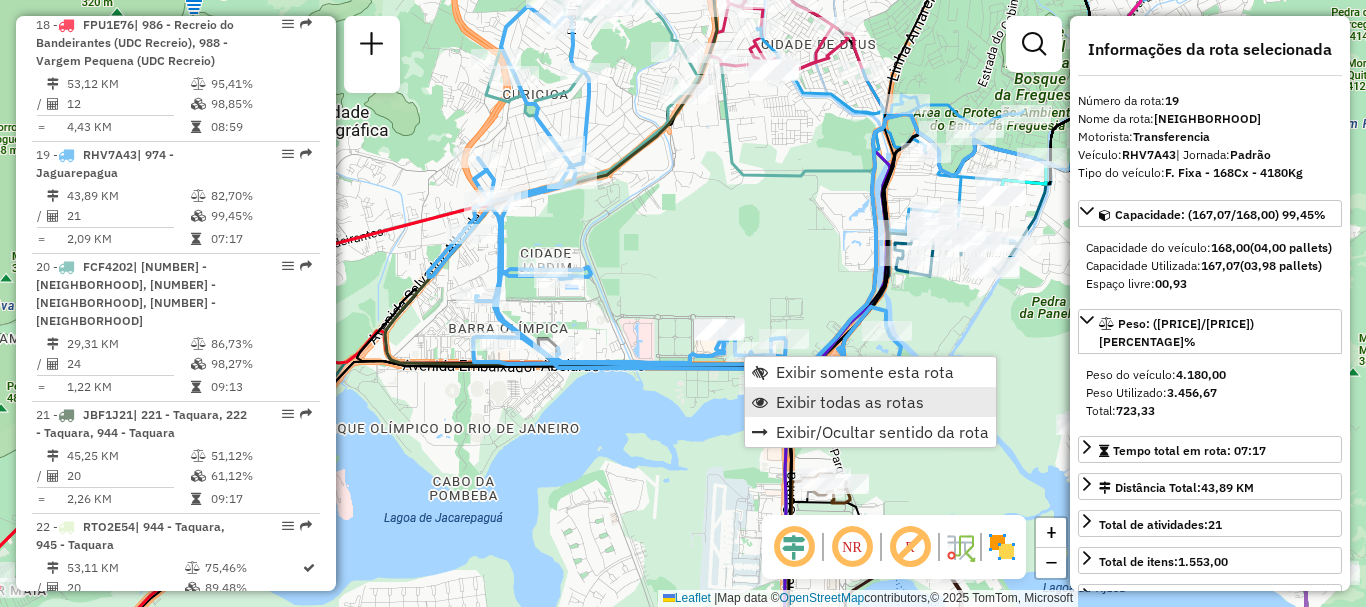 click on "Exibir todas as rotas" at bounding box center (850, 402) 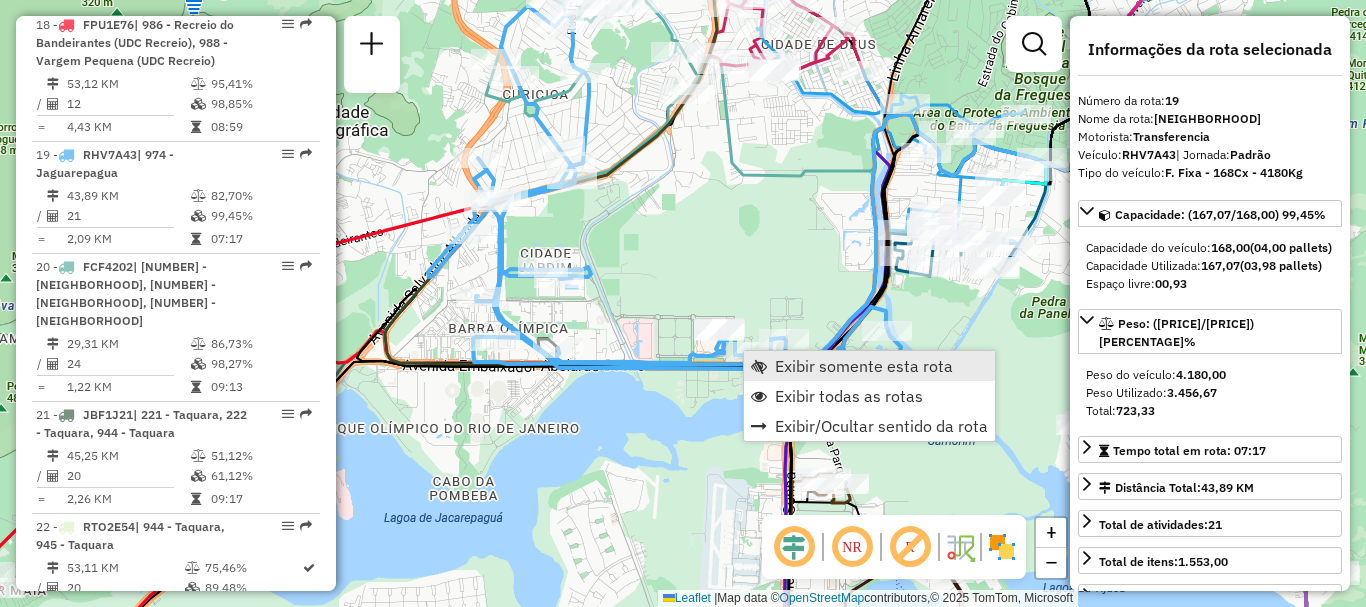 click on "Exibir somente esta rota" at bounding box center [864, 366] 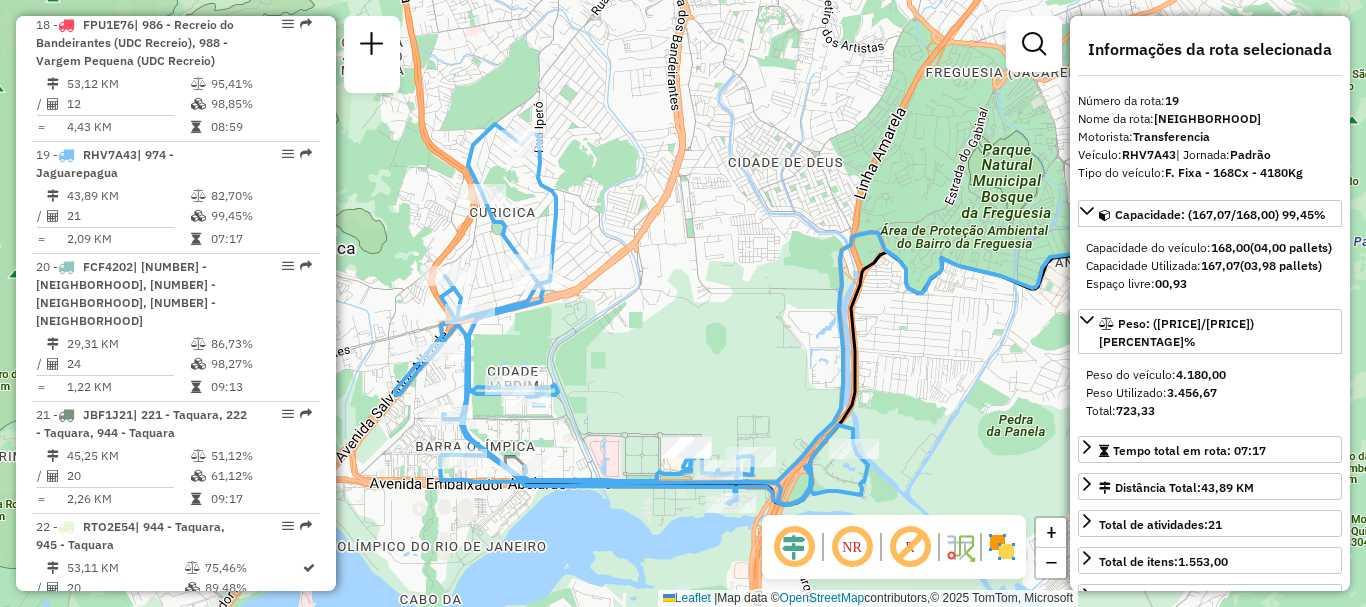 drag, startPoint x: 569, startPoint y: 325, endPoint x: 649, endPoint y: 339, distance: 81.21576 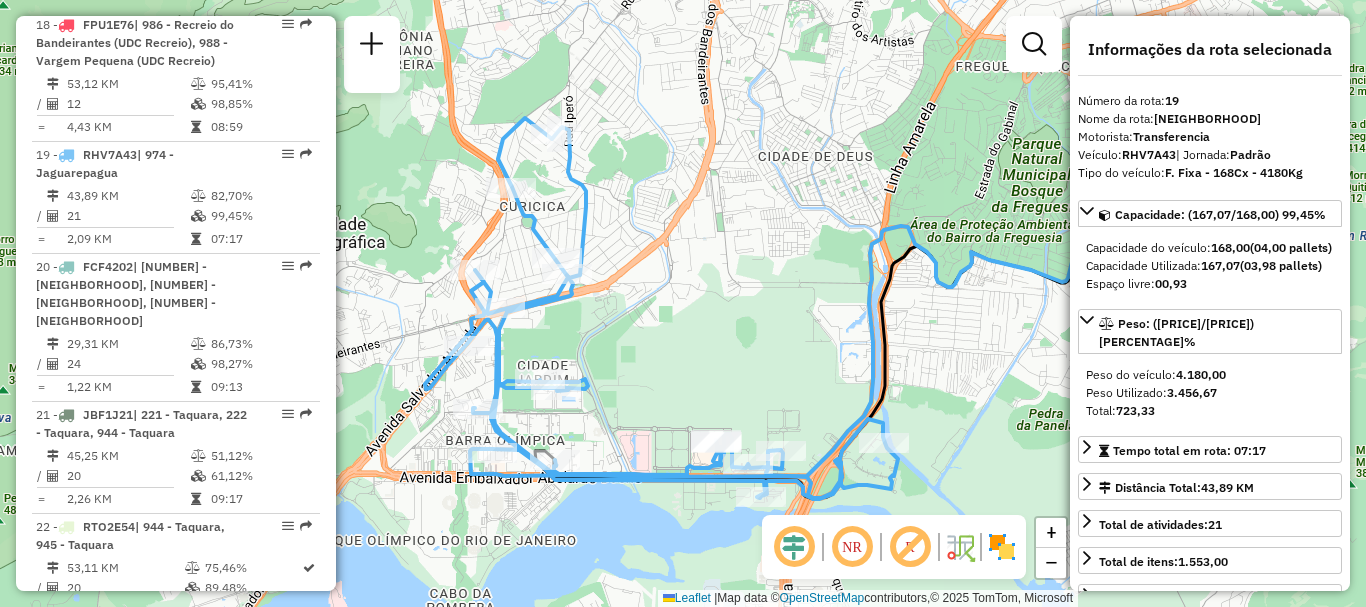 drag, startPoint x: 694, startPoint y: 352, endPoint x: 712, endPoint y: 343, distance: 20.12461 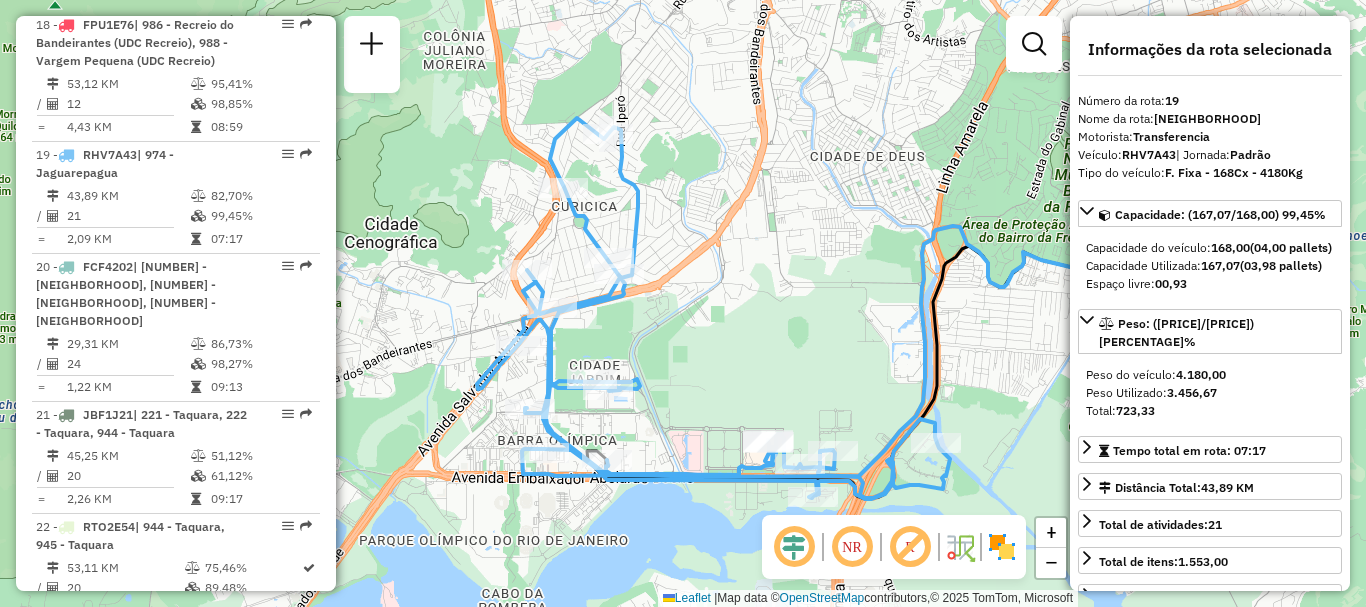 drag, startPoint x: 688, startPoint y: 364, endPoint x: 710, endPoint y: 347, distance: 27.802877 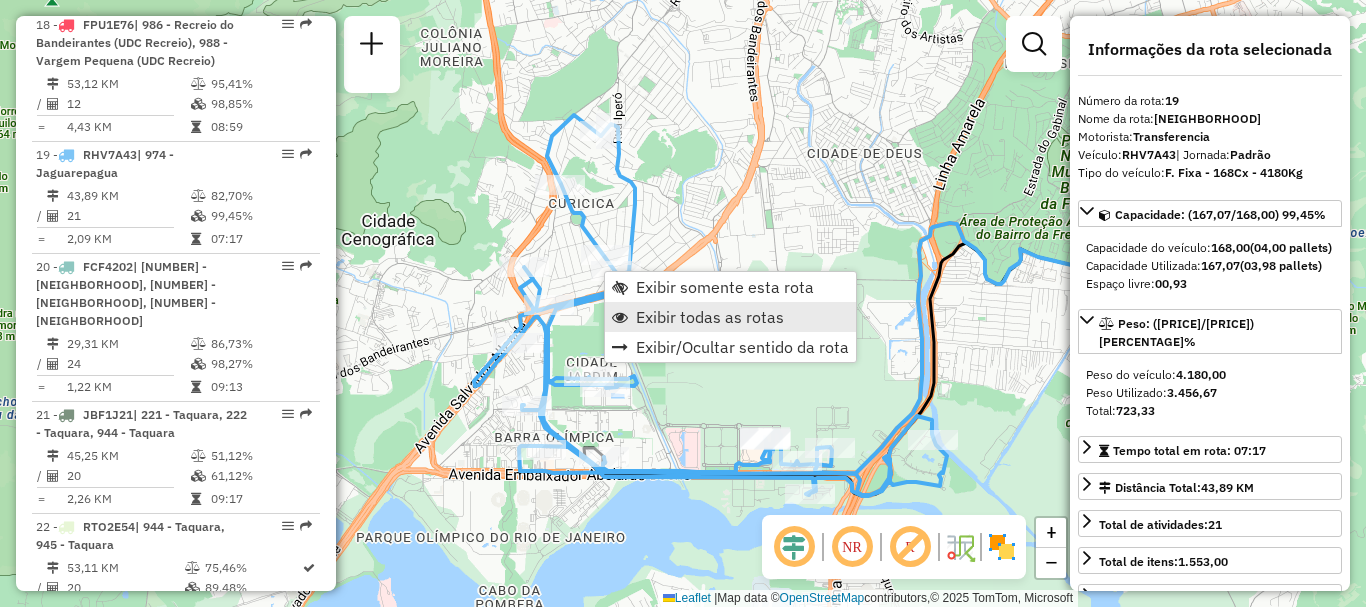 click on "Exibir todas as rotas" at bounding box center (710, 317) 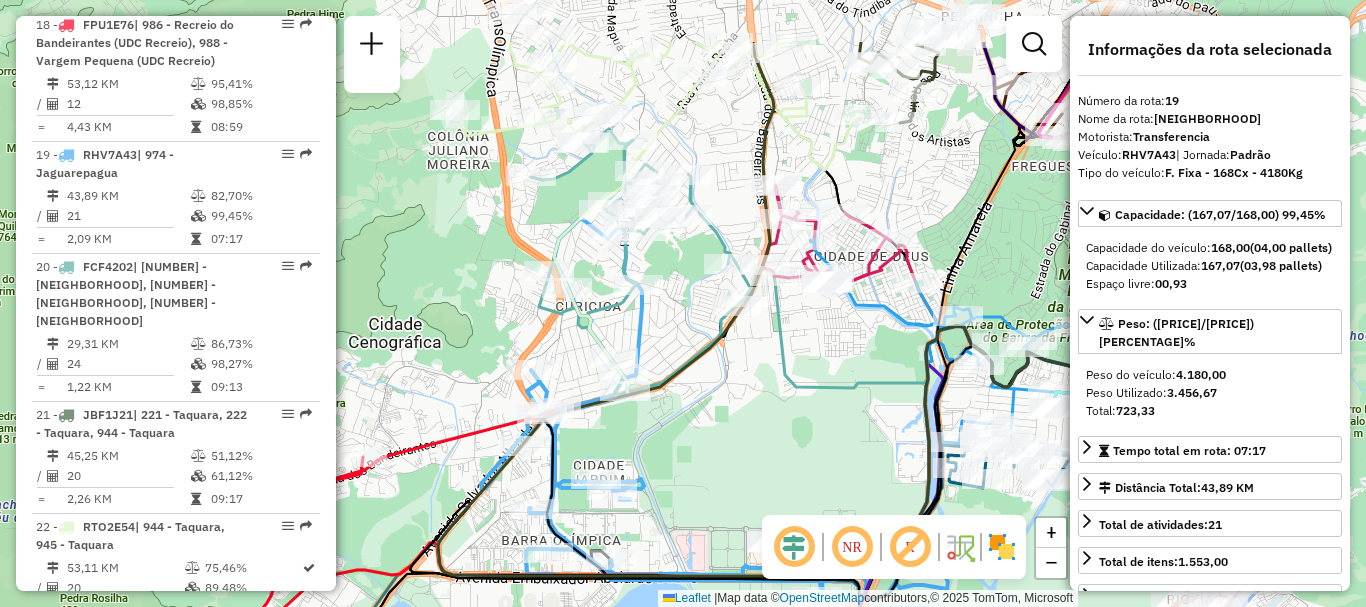 drag, startPoint x: 674, startPoint y: 216, endPoint x: 682, endPoint y: 308, distance: 92.34717 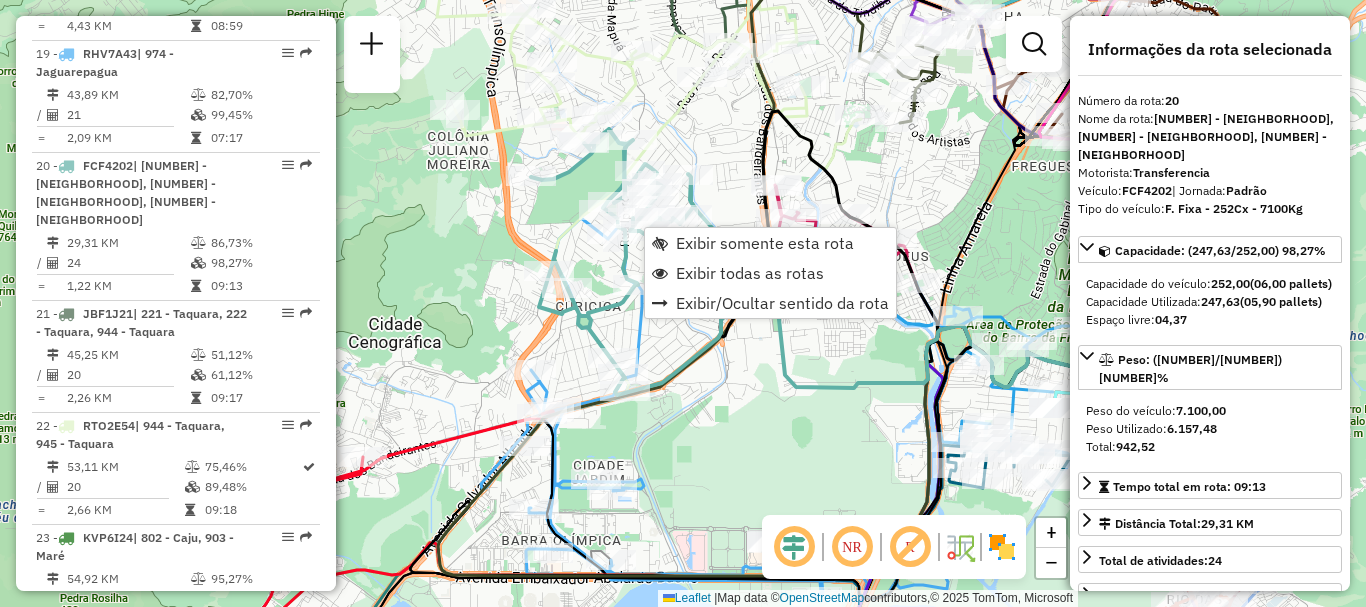 scroll, scrollTop: 3247, scrollLeft: 0, axis: vertical 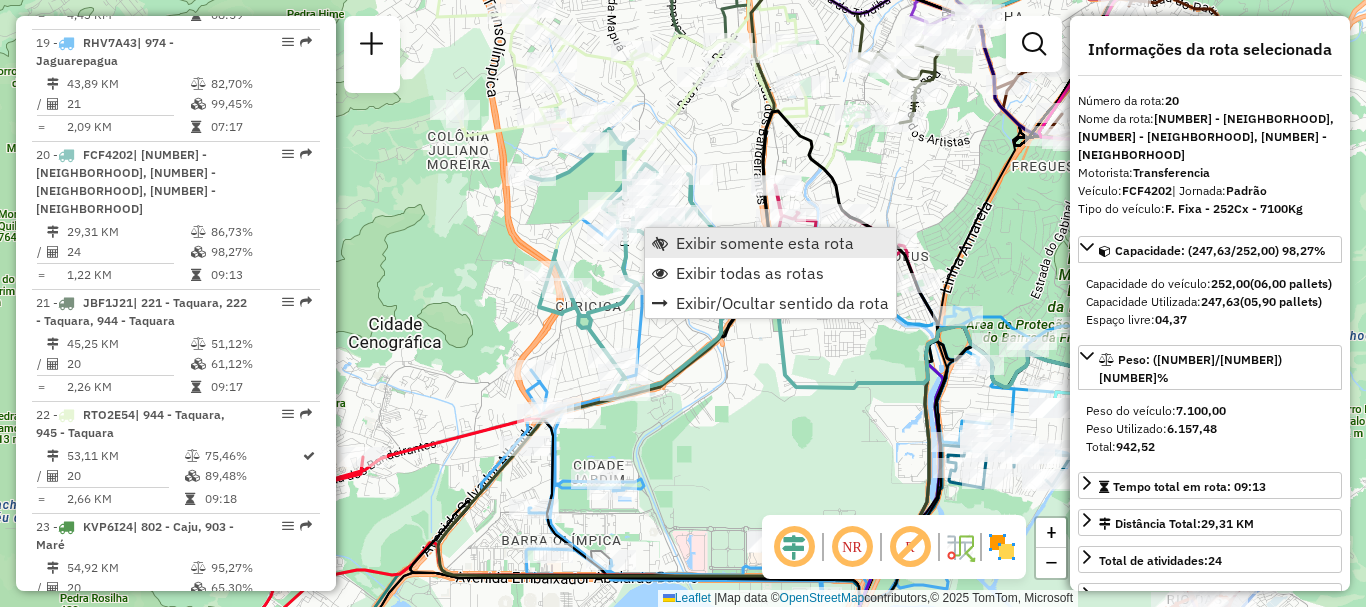 click on "Exibir somente esta rota" at bounding box center (765, 243) 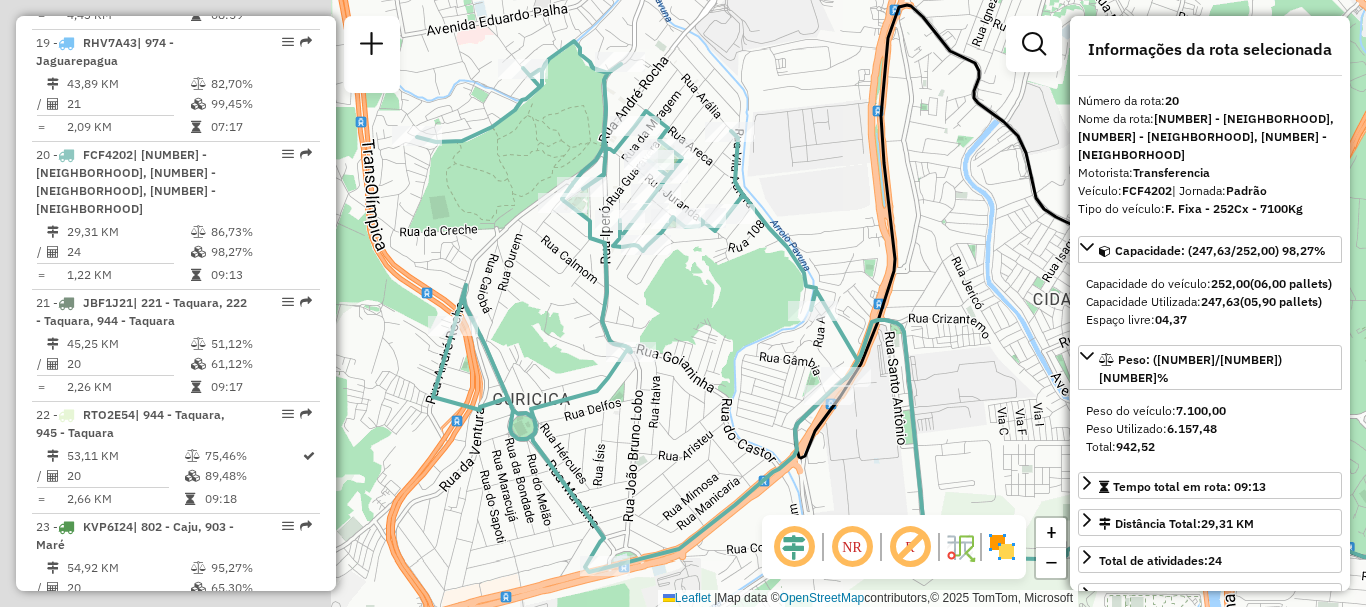 drag, startPoint x: 540, startPoint y: 324, endPoint x: 859, endPoint y: 288, distance: 321.02493 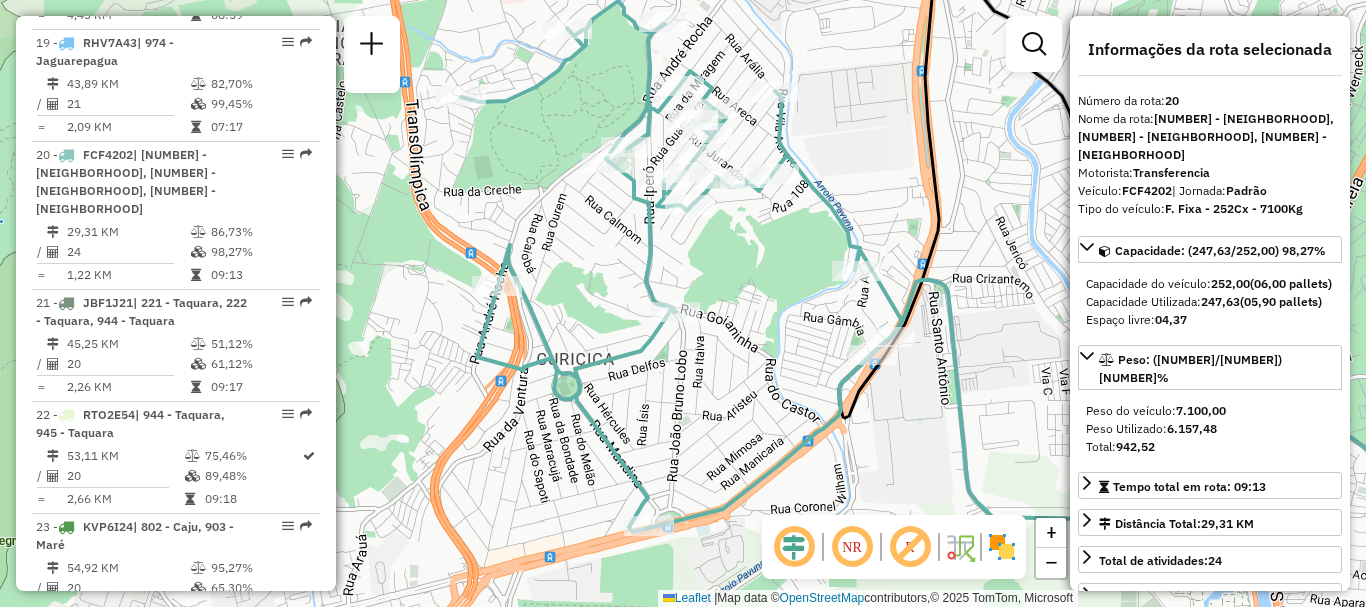 drag, startPoint x: 692, startPoint y: 423, endPoint x: 738, endPoint y: 382, distance: 61.6198 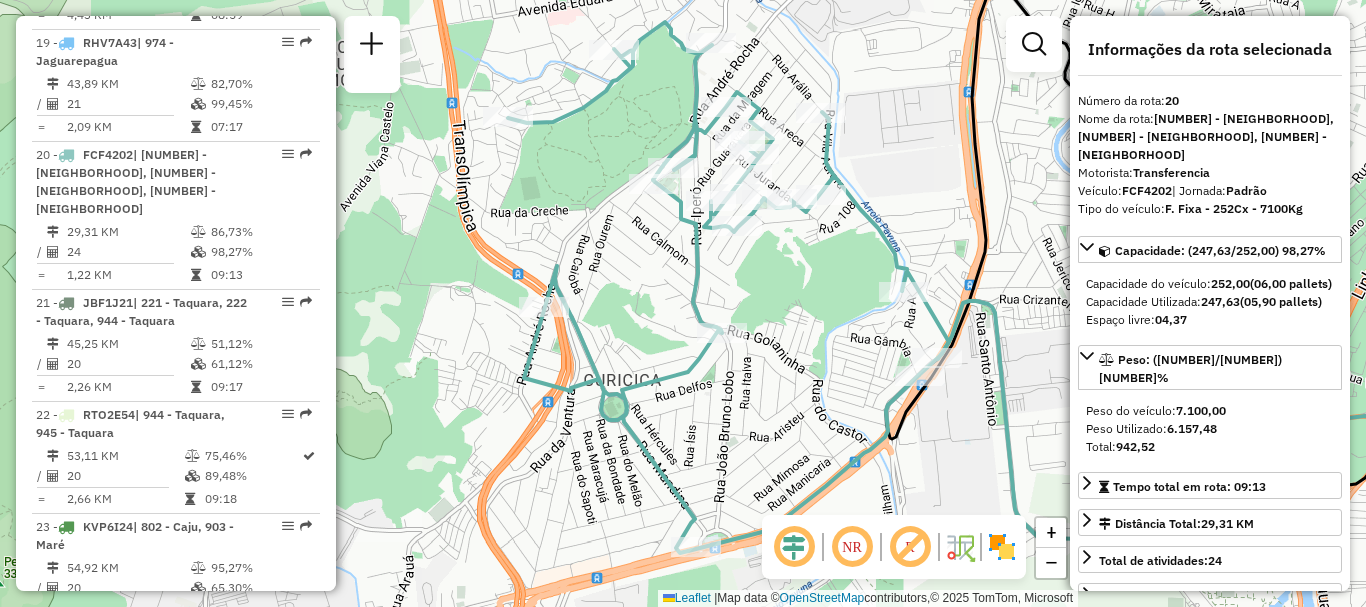 drag, startPoint x: 732, startPoint y: 417, endPoint x: 775, endPoint y: 435, distance: 46.615448 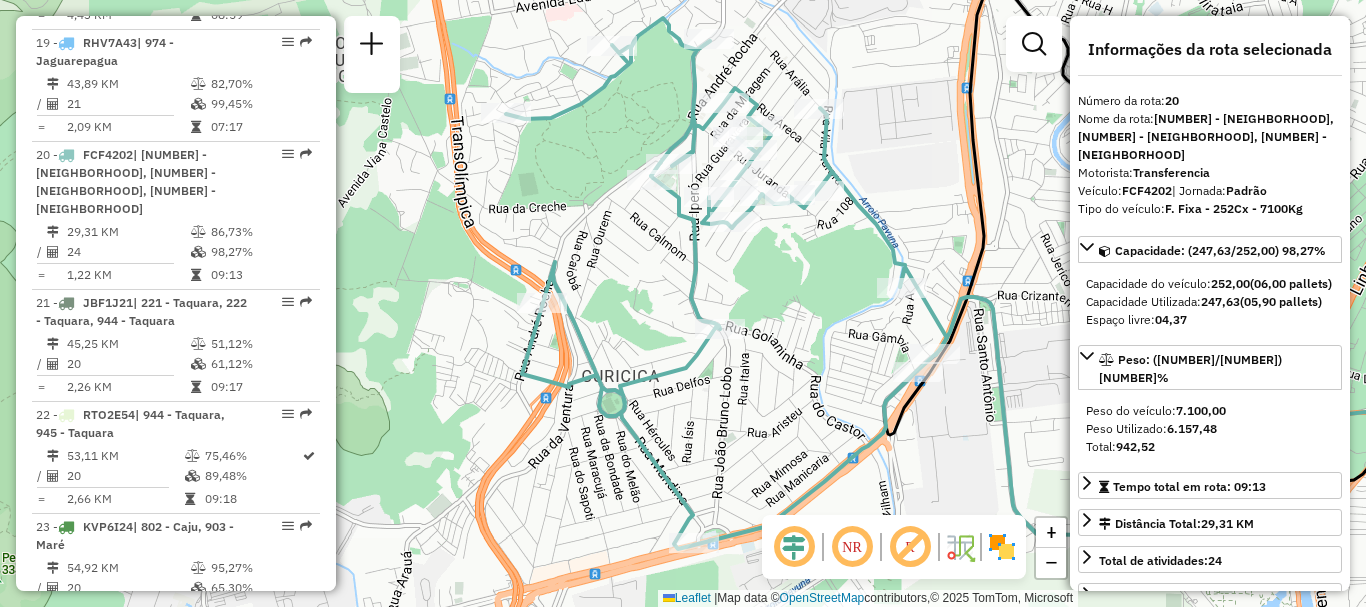 click on "Janela de atendimento Grade de atendimento Capacidade Transportadoras Veículos Cliente Pedidos  Rotas Selecione os dias de semana para filtrar as janelas de atendimento  Seg   Ter   Qua   Qui   Sex   Sáb   Dom  Informe o período da janela de atendimento: De: Até:  Filtrar exatamente a janela do cliente  Considerar janela de atendimento padrão  Selecione os dias de semana para filtrar as grades de atendimento  Seg   Ter   Qua   Qui   Sex   Sáb   Dom   Considerar clientes sem dia de atendimento cadastrado  Clientes fora do dia de atendimento selecionado Filtrar as atividades entre os valores definidos abaixo:  Peso mínimo:   Peso máximo:   Cubagem mínima:   Cubagem máxima:   De:   Até:  Filtrar as atividades entre o tempo de atendimento definido abaixo:  De:   Até:   Considerar capacidade total dos clientes não roteirizados Transportadora: Selecione um ou mais itens Tipo de veículo: Selecione um ou mais itens Veículo: Selecione um ou mais itens Motorista: Selecione um ou mais itens Nome: Rótulo:" 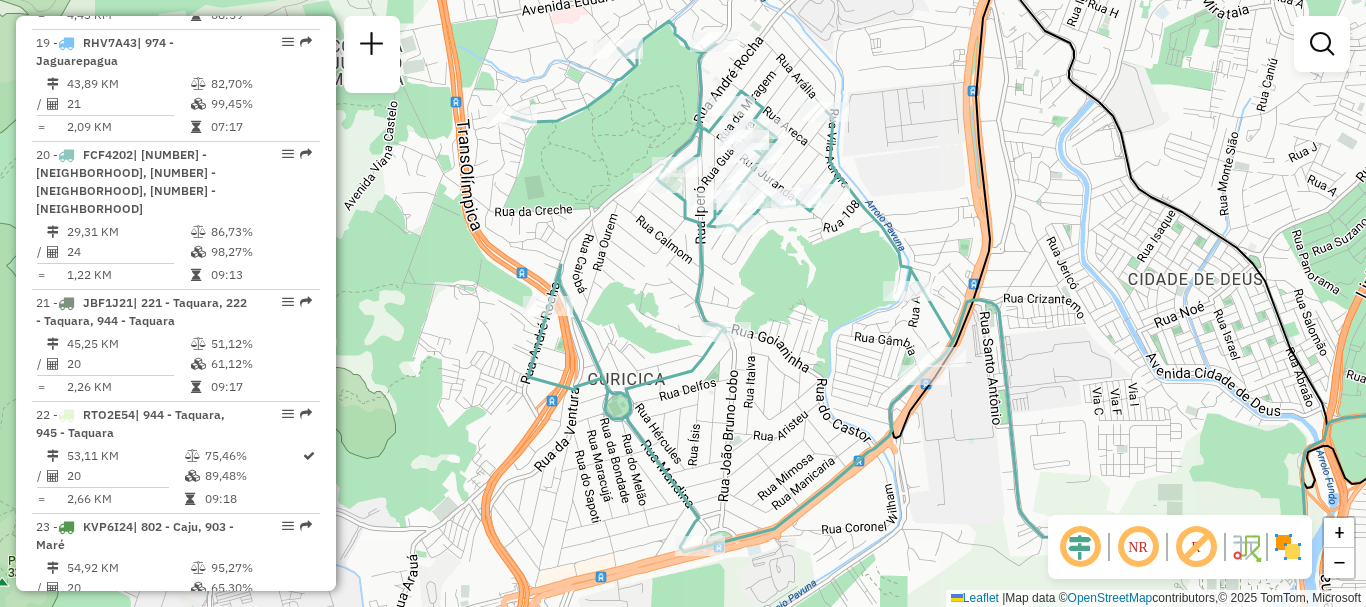click on "Janela de atendimento Grade de atendimento Capacidade Transportadoras Veículos Cliente Pedidos  Rotas Selecione os dias de semana para filtrar as janelas de atendimento  Seg   Ter   Qua   Qui   Sex   Sáb   Dom  Informe o período da janela de atendimento: De: Até:  Filtrar exatamente a janela do cliente  Considerar janela de atendimento padrão  Selecione os dias de semana para filtrar as grades de atendimento  Seg   Ter   Qua   Qui   Sex   Sáb   Dom   Considerar clientes sem dia de atendimento cadastrado  Clientes fora do dia de atendimento selecionado Filtrar as atividades entre os valores definidos abaixo:  Peso mínimo:   Peso máximo:   Cubagem mínima:   Cubagem máxima:   De:   Até:  Filtrar as atividades entre o tempo de atendimento definido abaixo:  De:   Até:   Considerar capacidade total dos clientes não roteirizados Transportadora: Selecione um ou mais itens Tipo de veículo: Selecione um ou mais itens Veículo: Selecione um ou mais itens Motorista: Selecione um ou mais itens Nome: Rótulo:" 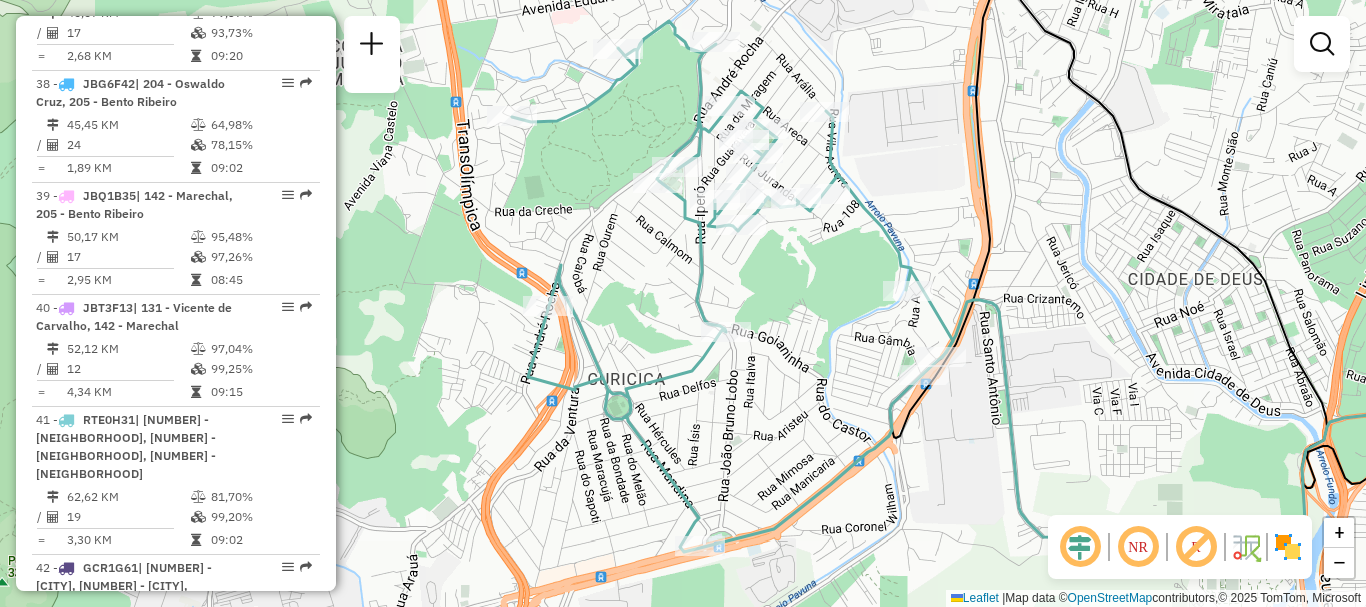 scroll, scrollTop: 4859, scrollLeft: 0, axis: vertical 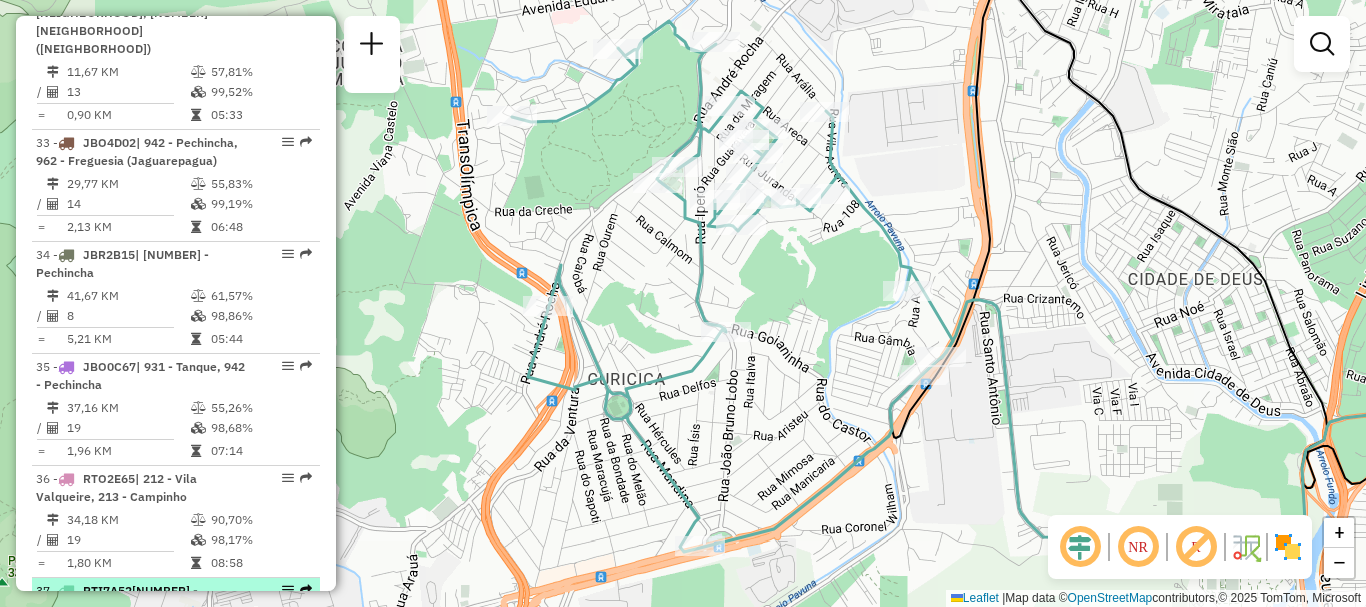 select on "**********" 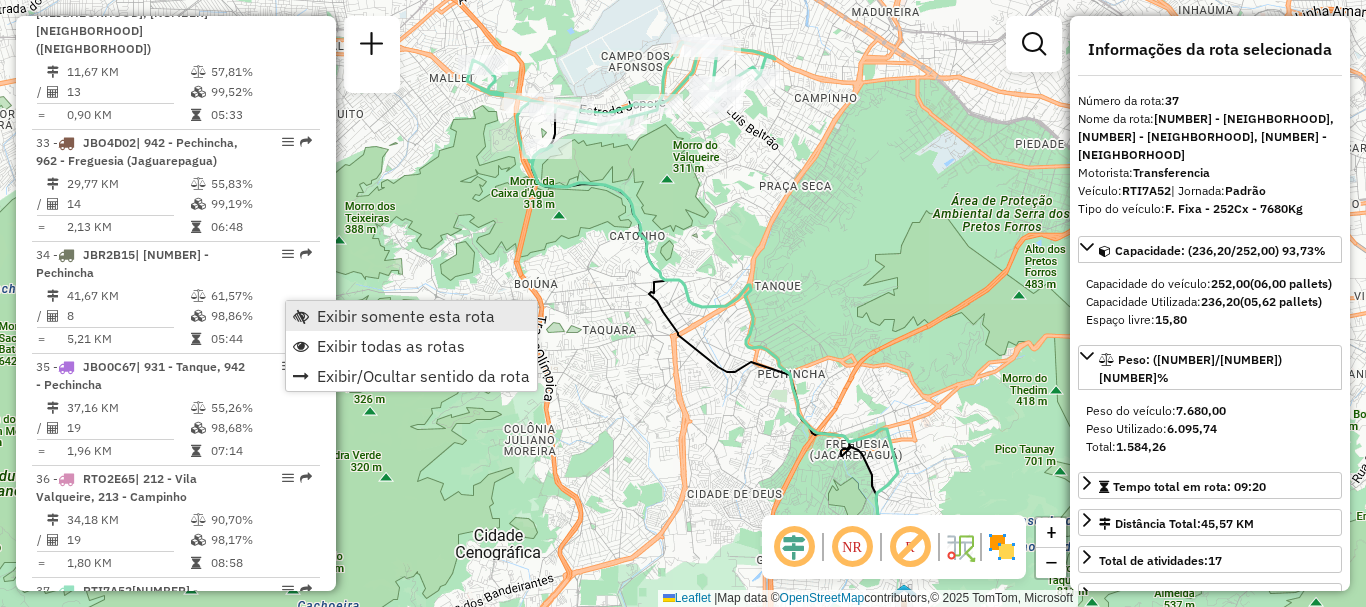 click on "Exibir somente esta rota" at bounding box center (406, 316) 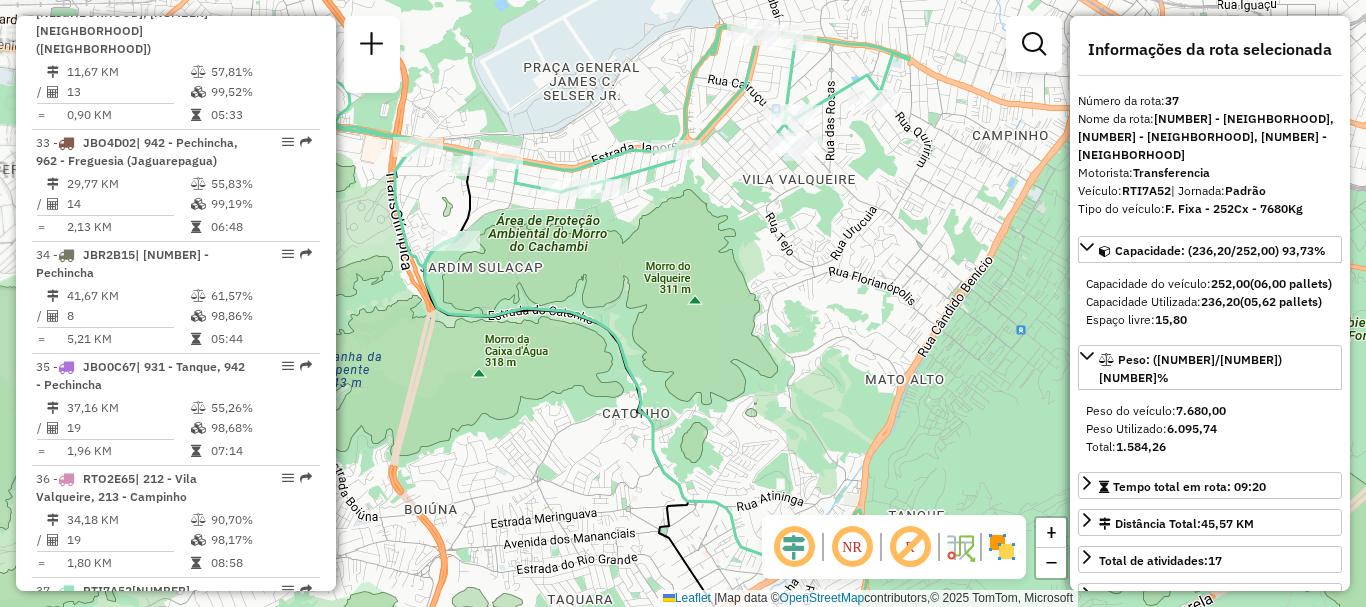 drag, startPoint x: 611, startPoint y: 237, endPoint x: 711, endPoint y: 371, distance: 167.20049 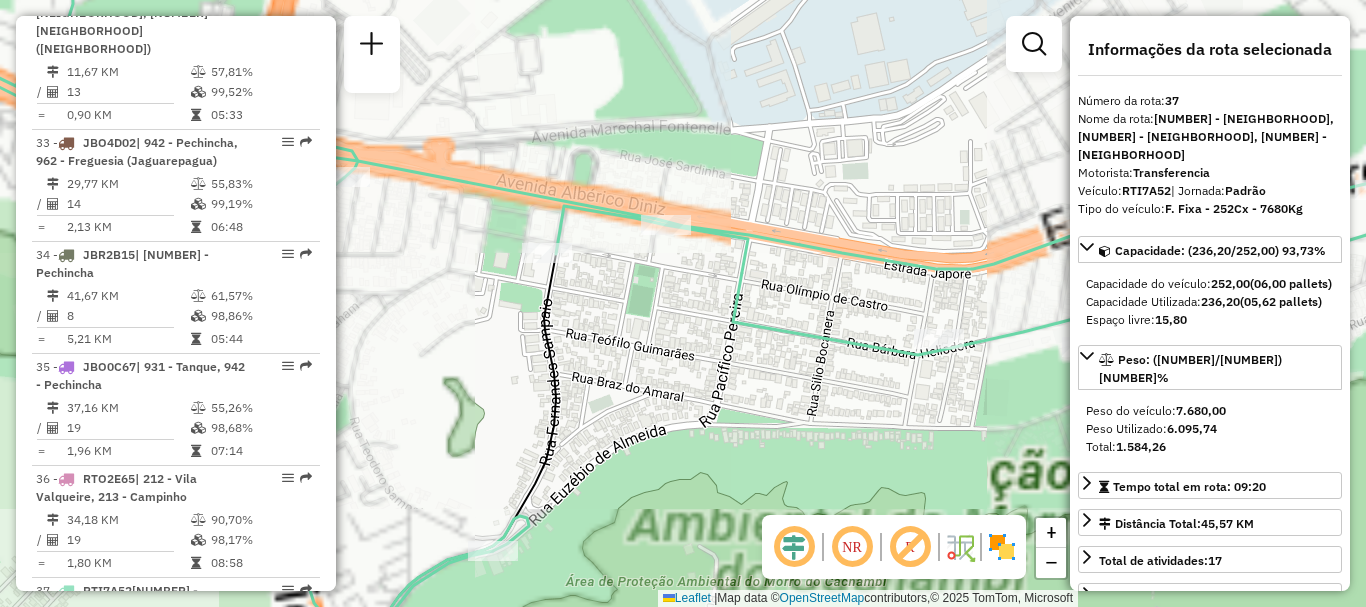 drag, startPoint x: 566, startPoint y: 368, endPoint x: 682, endPoint y: 344, distance: 118.45674 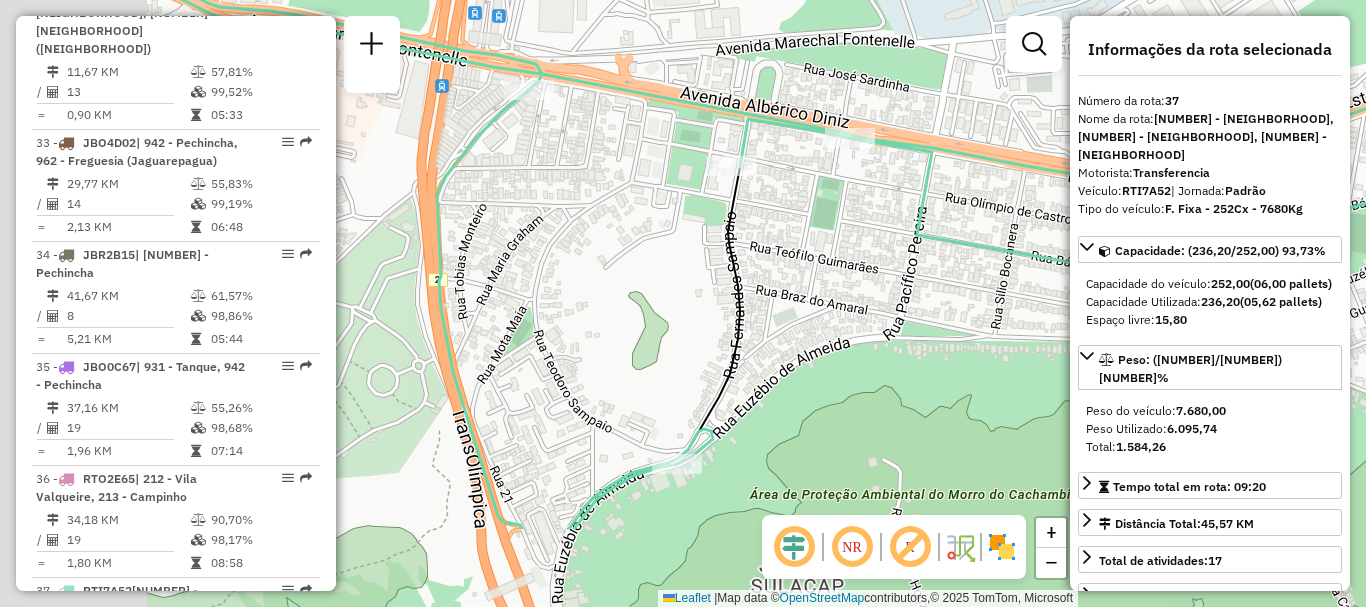 drag, startPoint x: 539, startPoint y: 448, endPoint x: 732, endPoint y: 219, distance: 299.48288 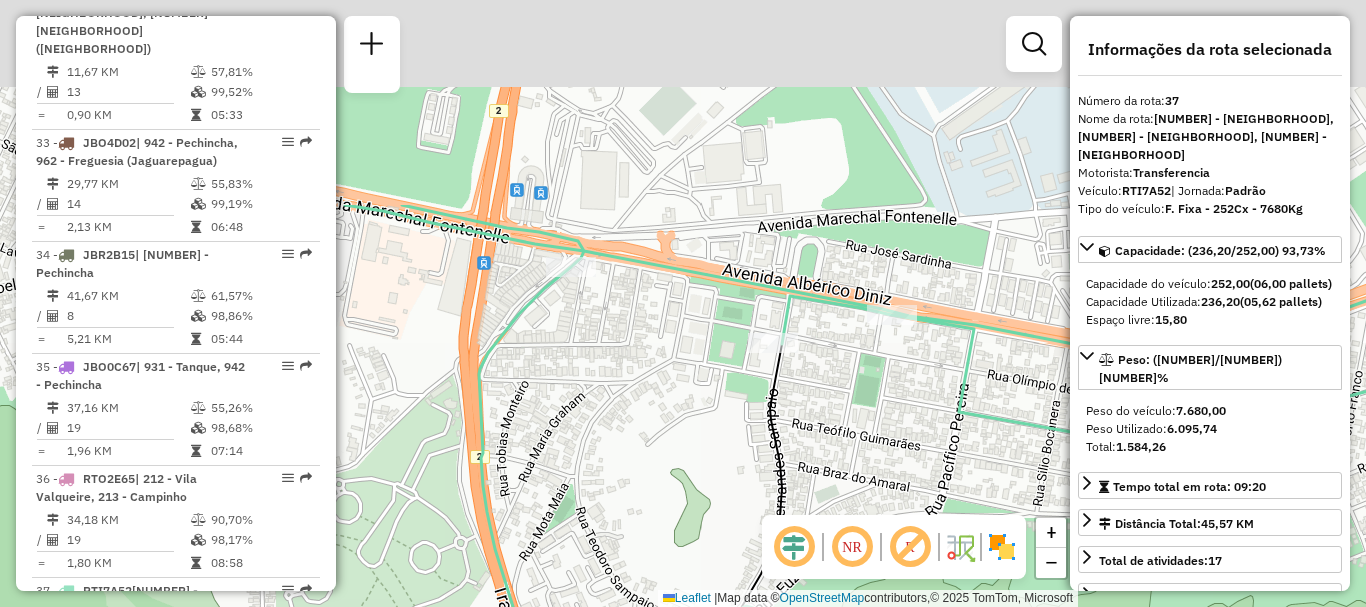 drag, startPoint x: 612, startPoint y: 170, endPoint x: 646, endPoint y: 448, distance: 280.0714 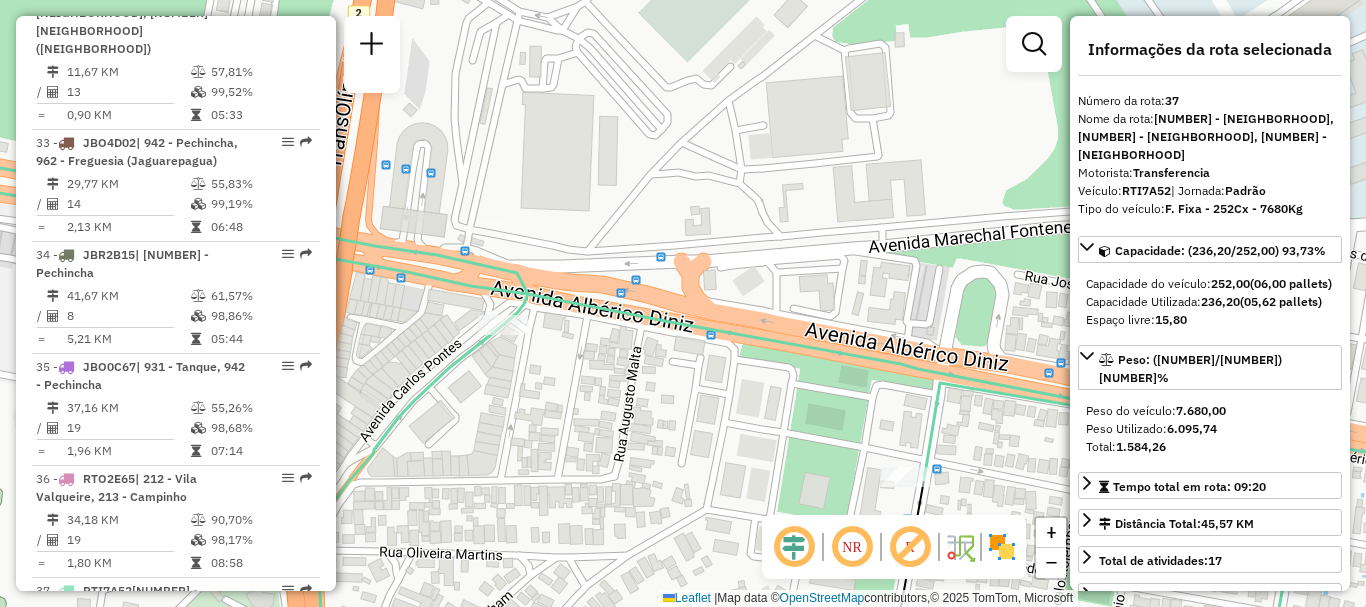 drag, startPoint x: 538, startPoint y: 378, endPoint x: 495, endPoint y: 400, distance: 48.30114 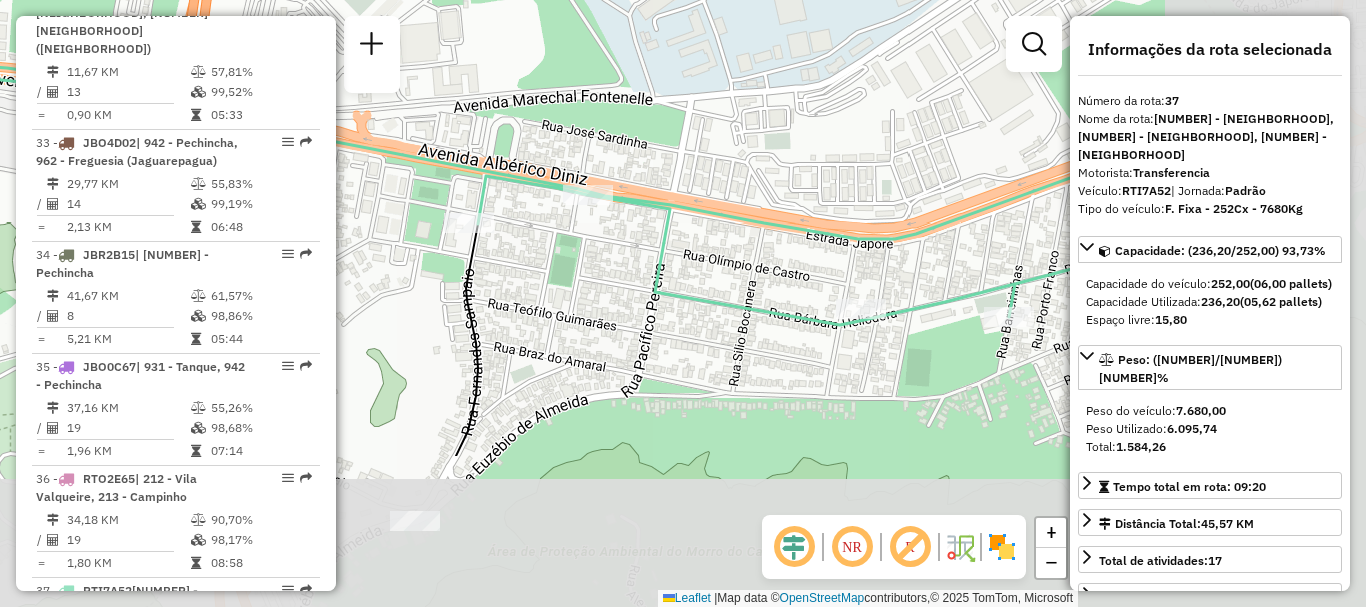 drag, startPoint x: 825, startPoint y: 459, endPoint x: 553, endPoint y: 230, distance: 355.56293 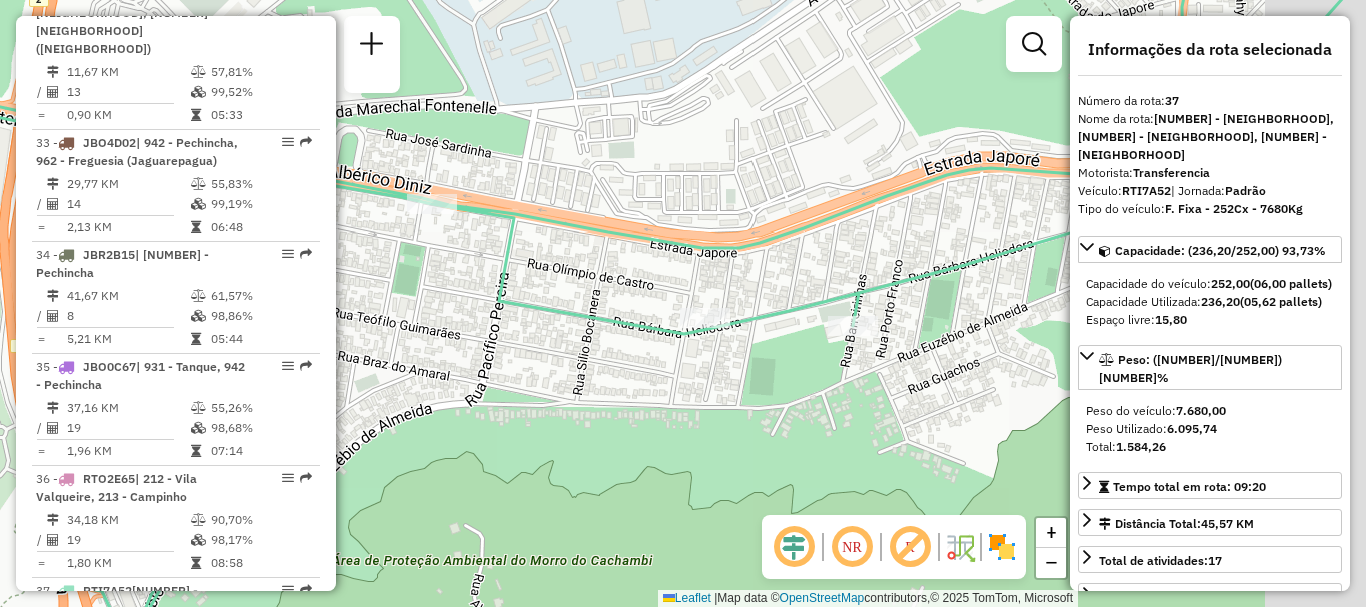 drag, startPoint x: 826, startPoint y: 369, endPoint x: 680, endPoint y: 392, distance: 147.80054 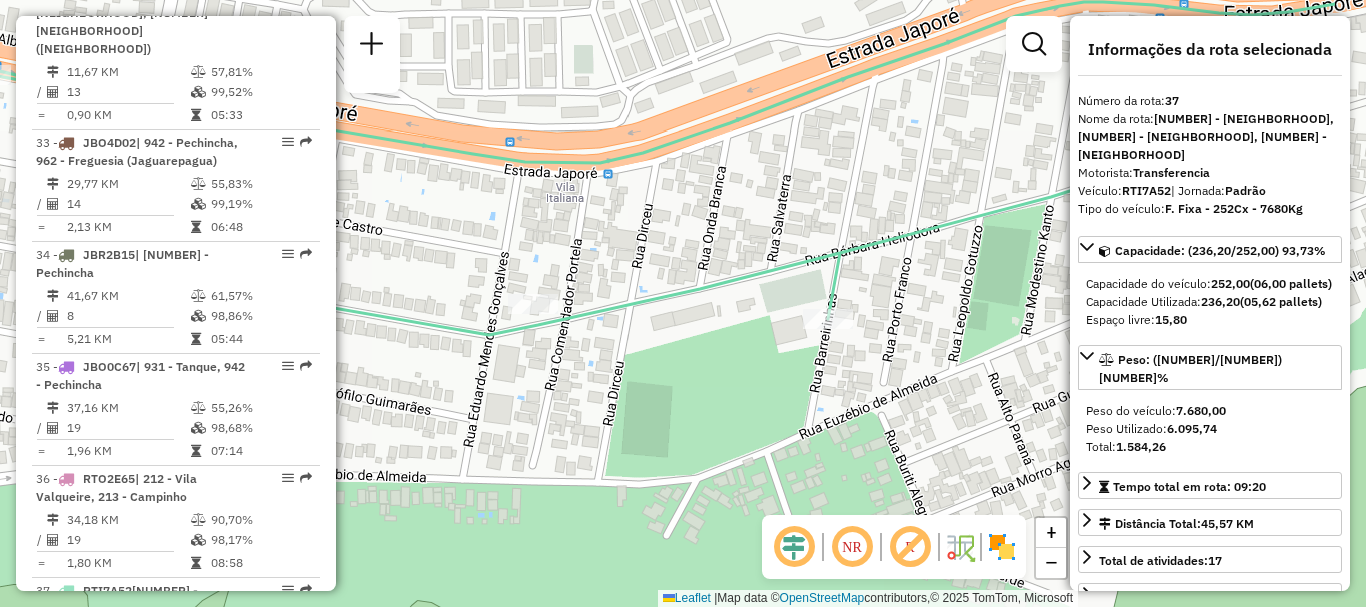 drag, startPoint x: 923, startPoint y: 374, endPoint x: 726, endPoint y: 376, distance: 197.01015 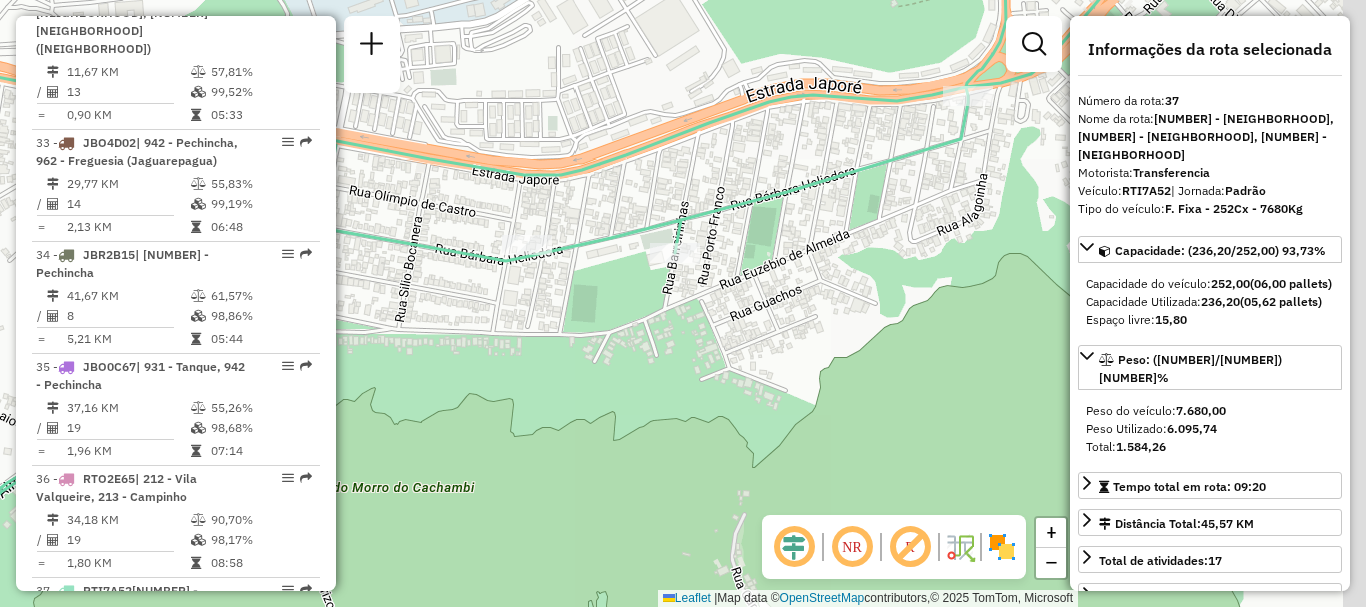 drag, startPoint x: 895, startPoint y: 346, endPoint x: 756, endPoint y: 276, distance: 155.63097 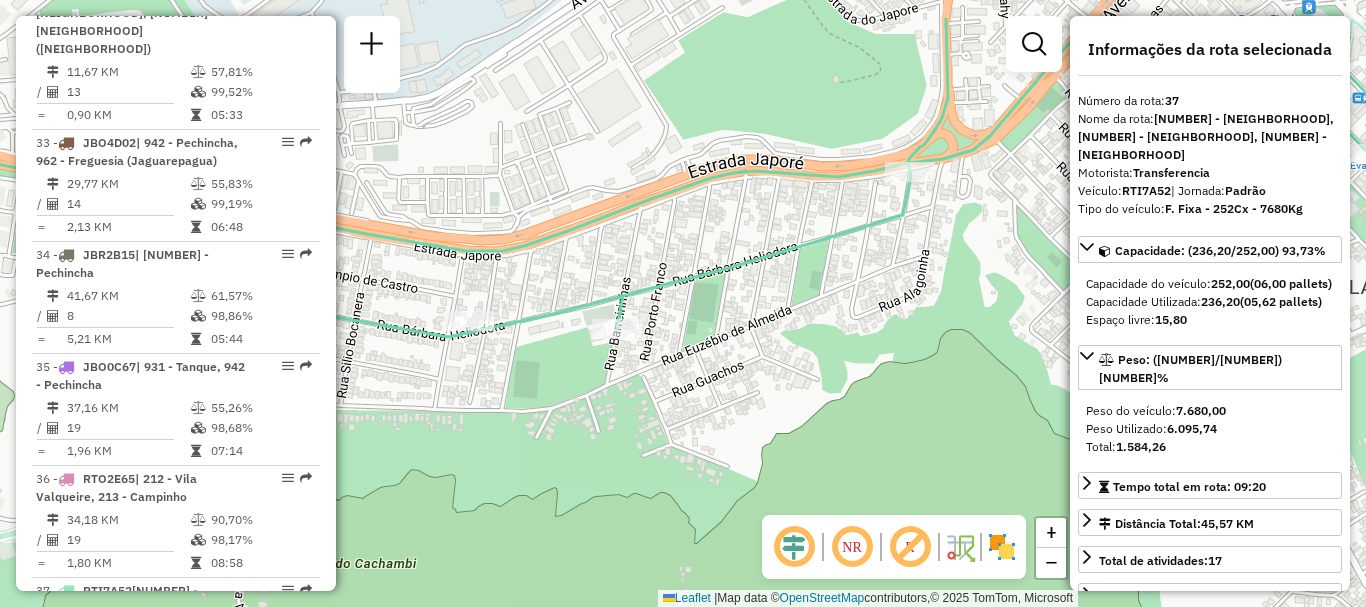 drag, startPoint x: 902, startPoint y: 172, endPoint x: 827, endPoint y: 262, distance: 117.15375 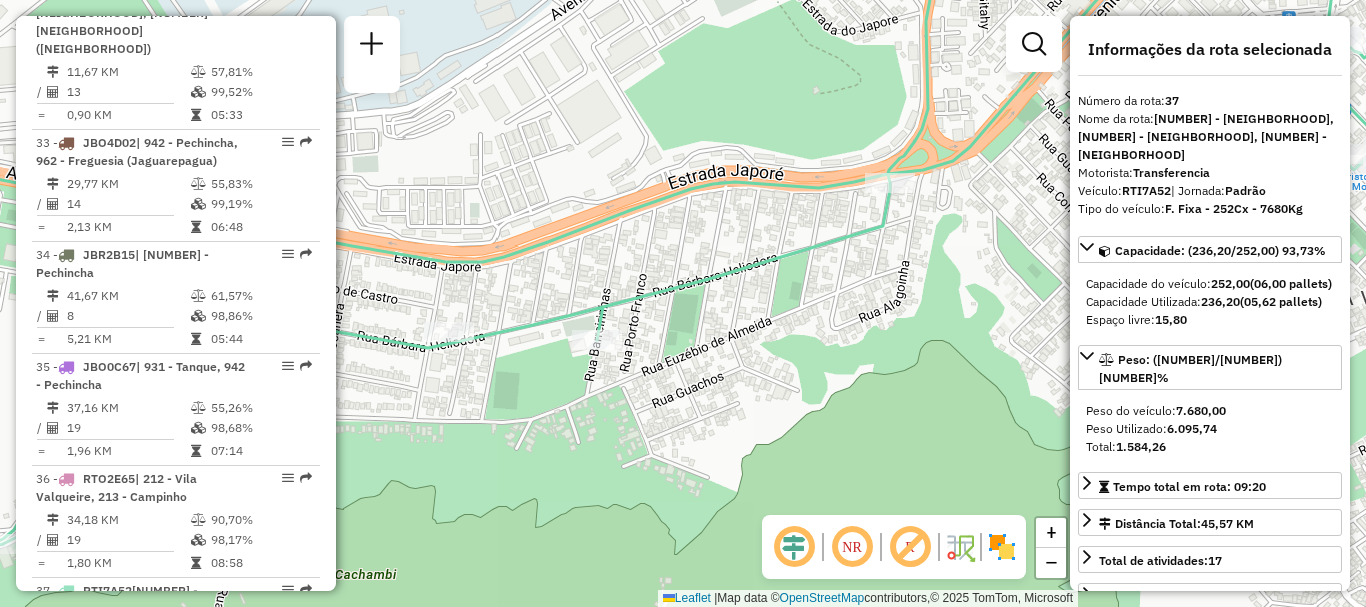 click on "Janela de atendimento Grade de atendimento Capacidade Transportadoras Veículos Cliente Pedidos  Rotas Selecione os dias de semana para filtrar as janelas de atendimento  Seg   Ter   Qua   Qui   Sex   Sáb   Dom  Informe o período da janela de atendimento: De: Até:  Filtrar exatamente a janela do cliente  Considerar janela de atendimento padrão  Selecione os dias de semana para filtrar as grades de atendimento  Seg   Ter   Qua   Qui   Sex   Sáb   Dom   Considerar clientes sem dia de atendimento cadastrado  Clientes fora do dia de atendimento selecionado Filtrar as atividades entre os valores definidos abaixo:  Peso mínimo:   Peso máximo:   Cubagem mínima:   Cubagem máxima:   De:   Até:  Filtrar as atividades entre o tempo de atendimento definido abaixo:  De:   Até:   Considerar capacidade total dos clientes não roteirizados Transportadora: Selecione um ou mais itens Tipo de veículo: Selecione um ou mais itens Veículo: Selecione um ou mais itens Motorista: Selecione um ou mais itens Nome: Rótulo:" 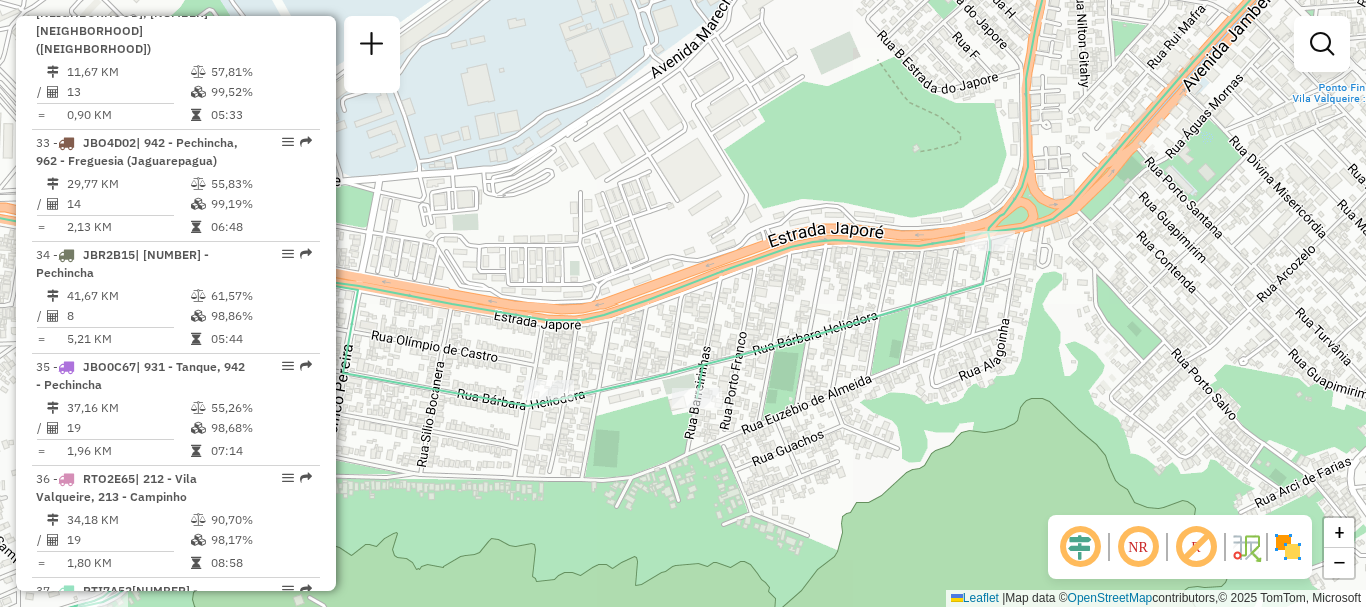drag, startPoint x: 881, startPoint y: 382, endPoint x: 981, endPoint y: 440, distance: 115.60277 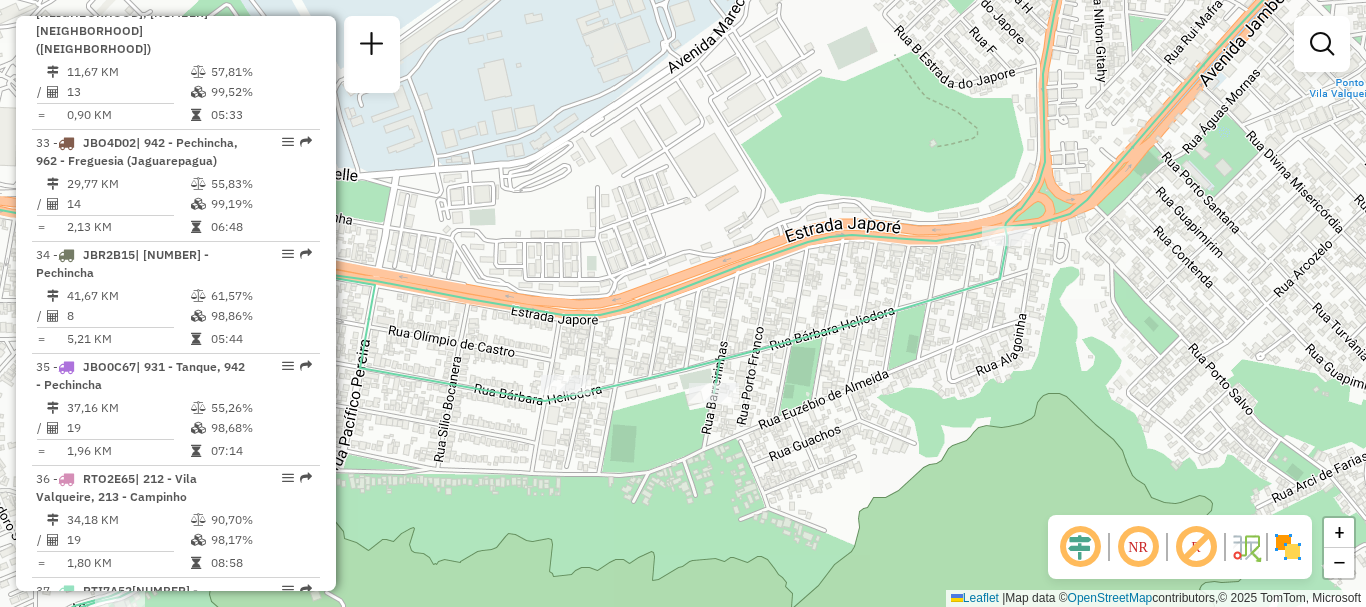 drag, startPoint x: 899, startPoint y: 444, endPoint x: 916, endPoint y: 439, distance: 17.720045 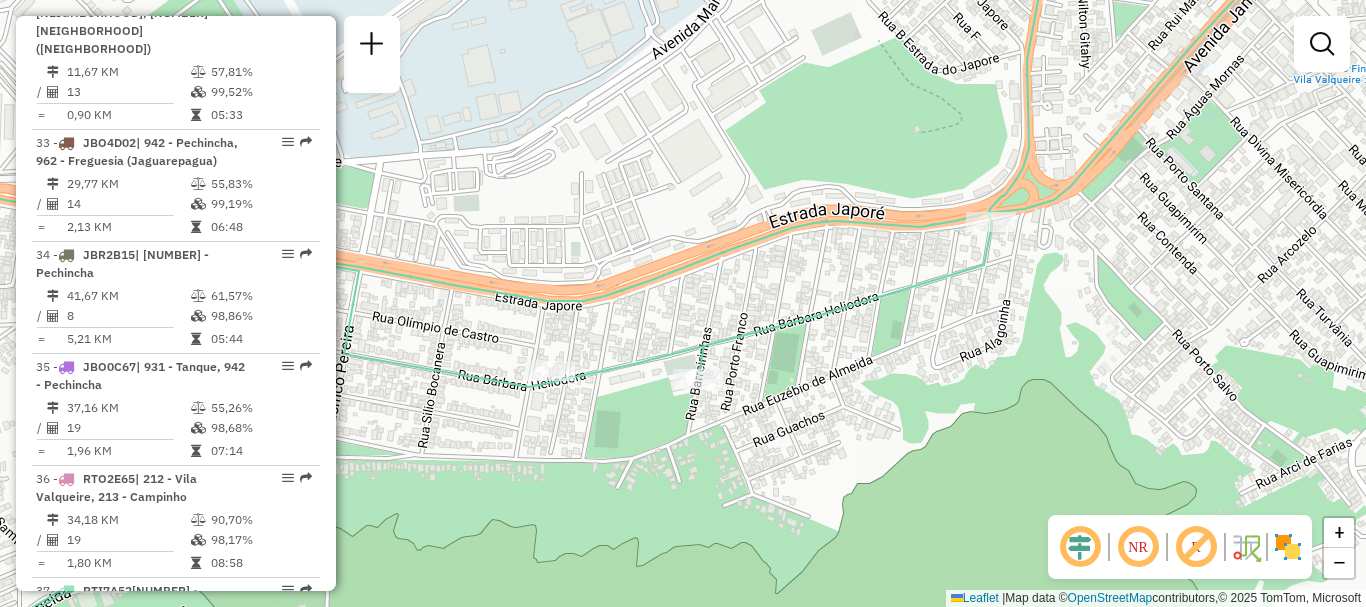 drag, startPoint x: 925, startPoint y: 378, endPoint x: 909, endPoint y: 364, distance: 21.260292 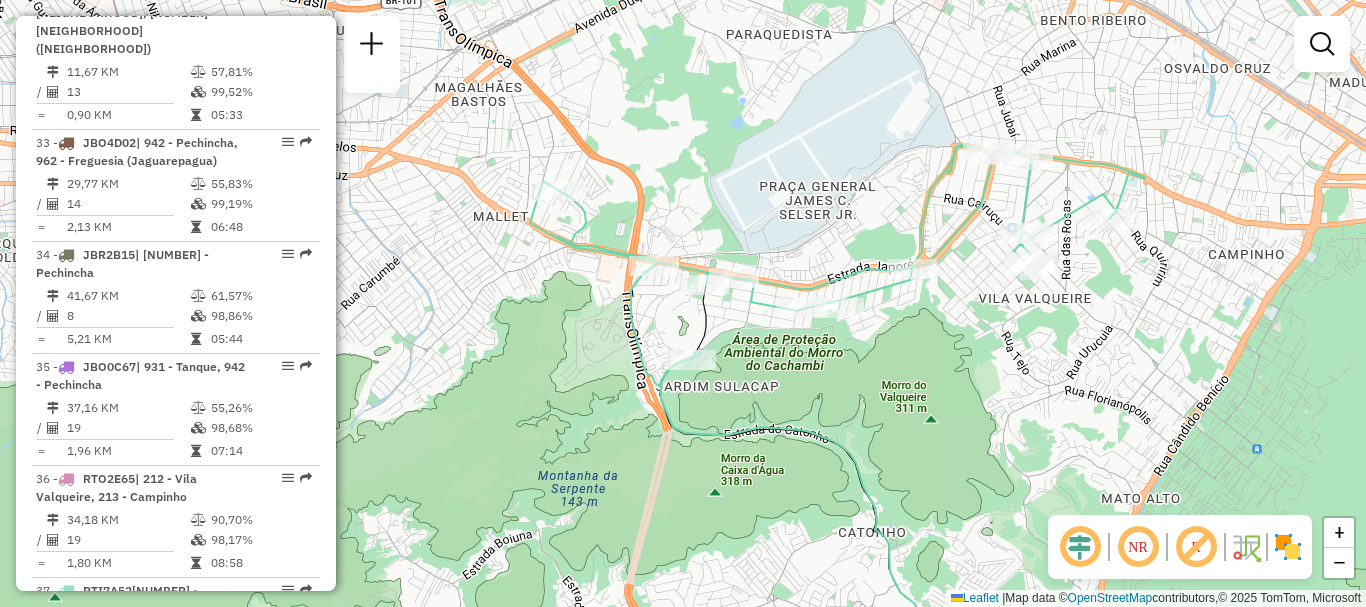 drag, startPoint x: 1085, startPoint y: 328, endPoint x: 973, endPoint y: 356, distance: 115.44696 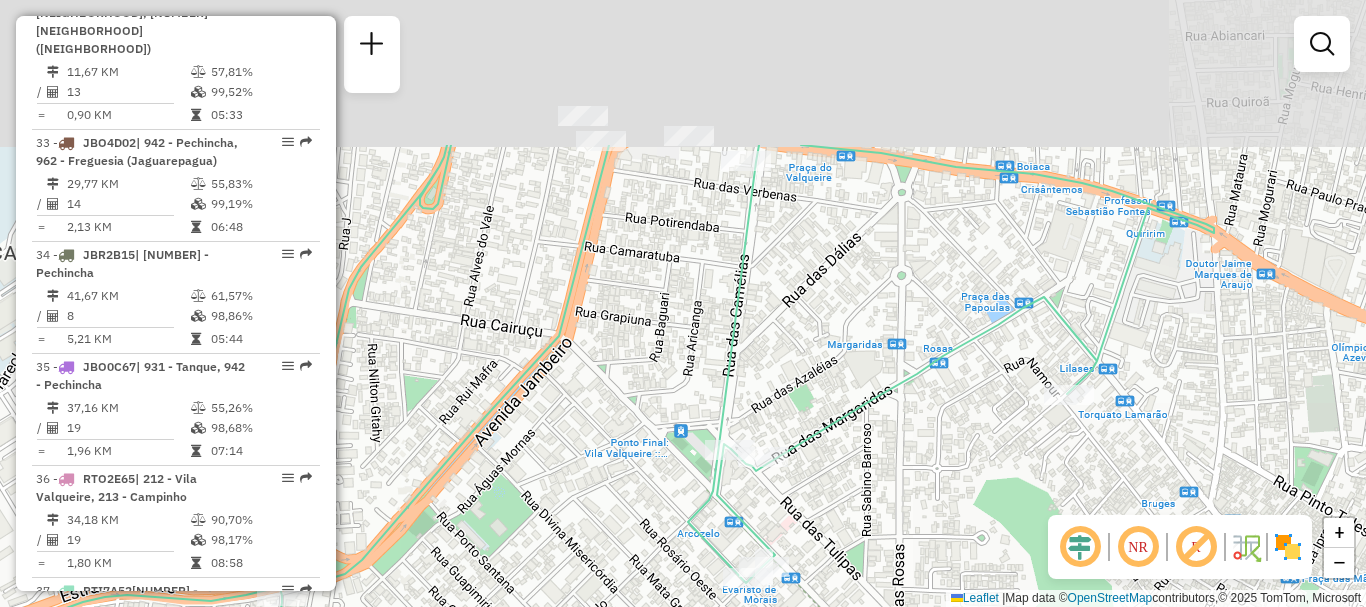 drag, startPoint x: 1049, startPoint y: 259, endPoint x: 1050, endPoint y: 476, distance: 217.0023 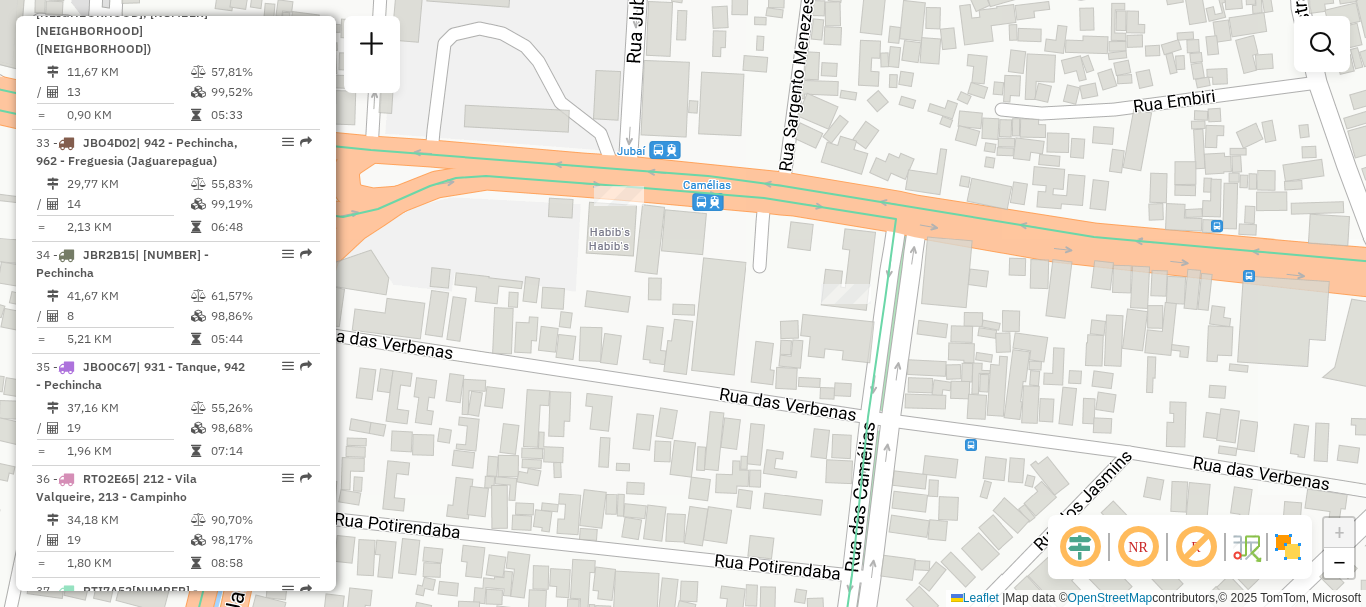 drag, startPoint x: 674, startPoint y: 194, endPoint x: 779, endPoint y: 316, distance: 160.96272 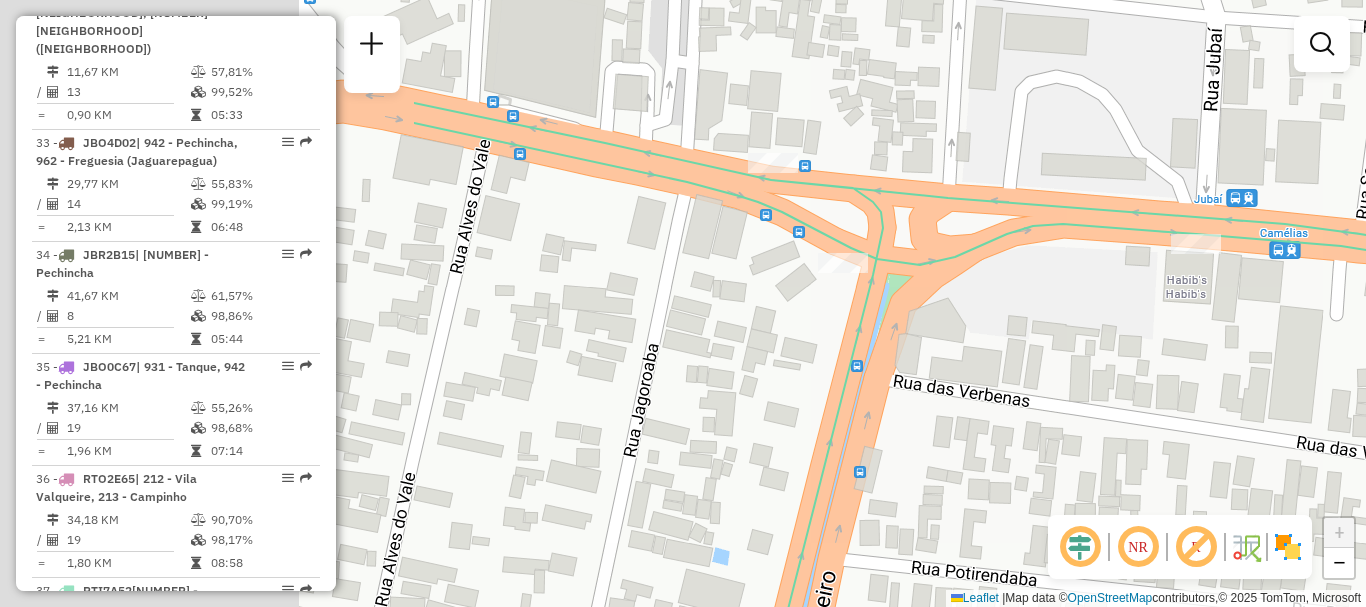 drag, startPoint x: 551, startPoint y: 270, endPoint x: 1104, endPoint y: 289, distance: 553.3263 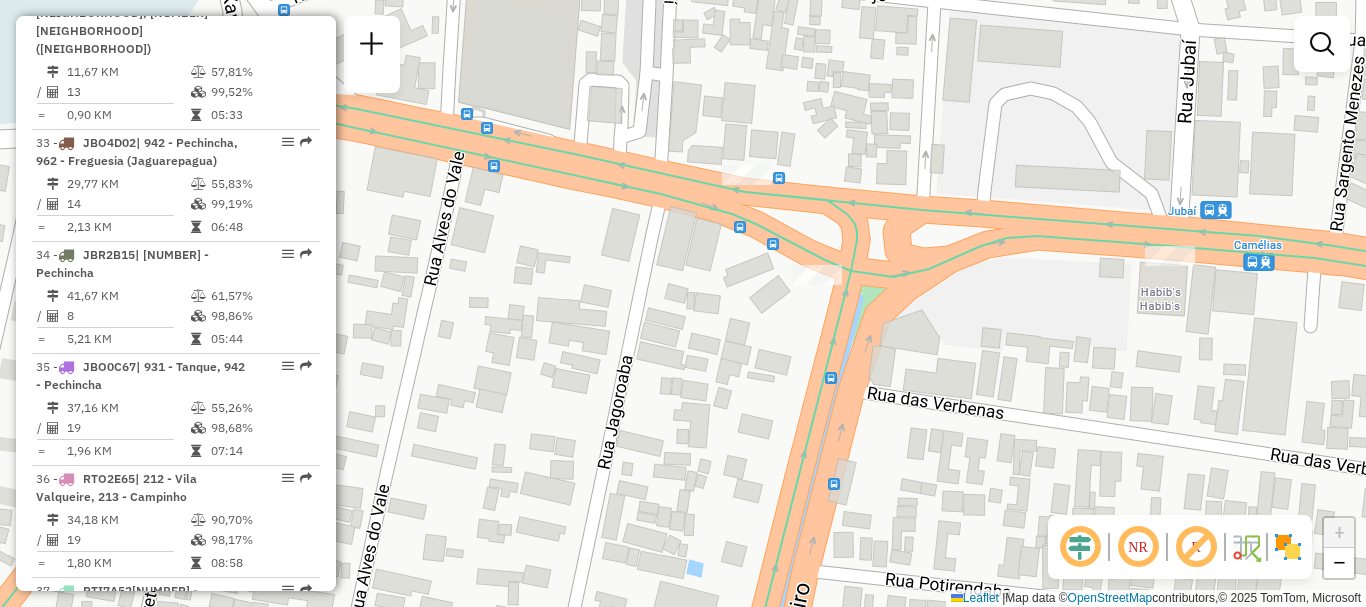 click on "Janela de atendimento Grade de atendimento Capacidade Transportadoras Veículos Cliente Pedidos  Rotas Selecione os dias de semana para filtrar as janelas de atendimento  Seg   Ter   Qua   Qui   Sex   Sáb   Dom  Informe o período da janela de atendimento: De: Até:  Filtrar exatamente a janela do cliente  Considerar janela de atendimento padrão  Selecione os dias de semana para filtrar as grades de atendimento  Seg   Ter   Qua   Qui   Sex   Sáb   Dom   Considerar clientes sem dia de atendimento cadastrado  Clientes fora do dia de atendimento selecionado Filtrar as atividades entre os valores definidos abaixo:  Peso mínimo:   Peso máximo:   Cubagem mínima:   Cubagem máxima:   De:   Até:  Filtrar as atividades entre o tempo de atendimento definido abaixo:  De:   Até:   Considerar capacidade total dos clientes não roteirizados Transportadora: Selecione um ou mais itens Tipo de veículo: Selecione um ou mais itens Veículo: Selecione um ou mais itens Motorista: Selecione um ou mais itens Nome: Rótulo:" 